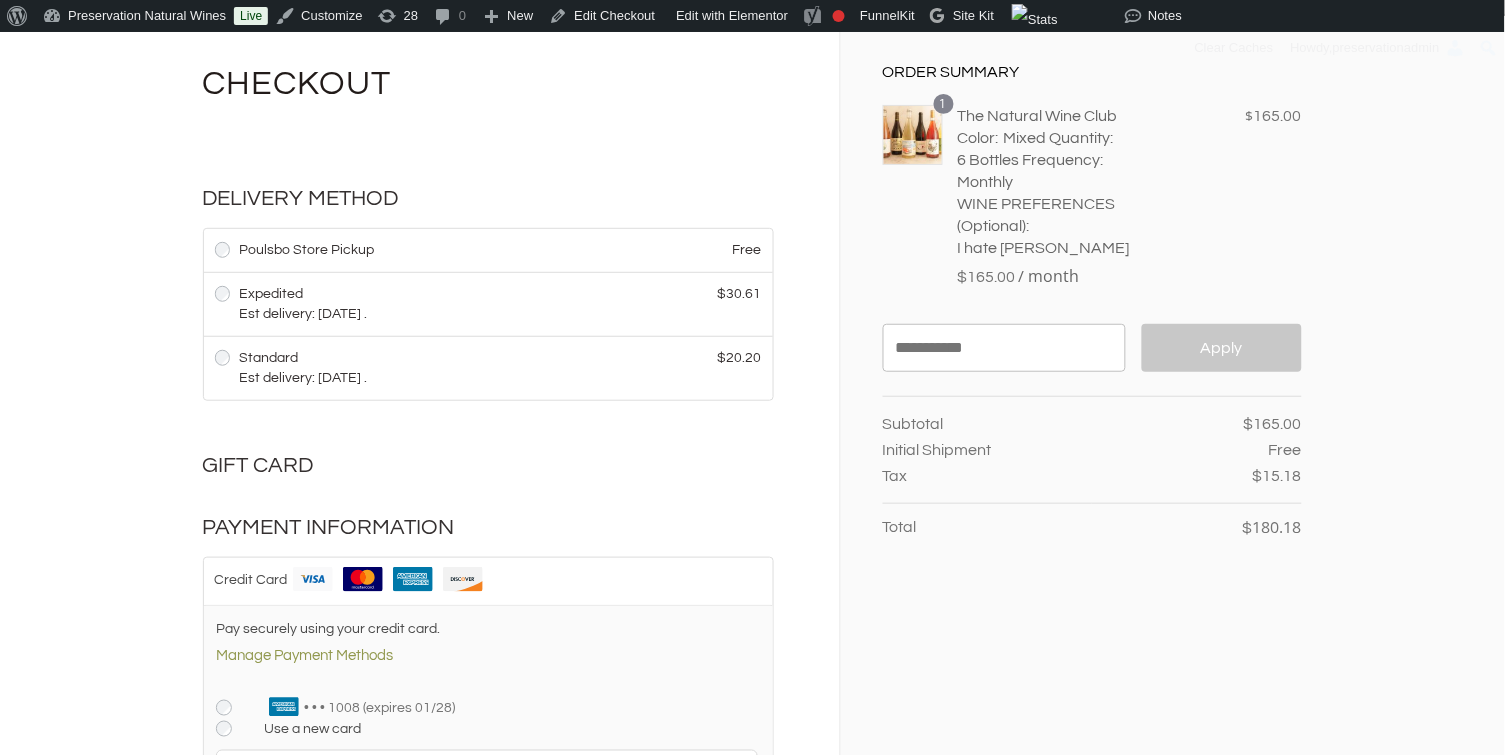 scroll, scrollTop: 0, scrollLeft: 0, axis: both 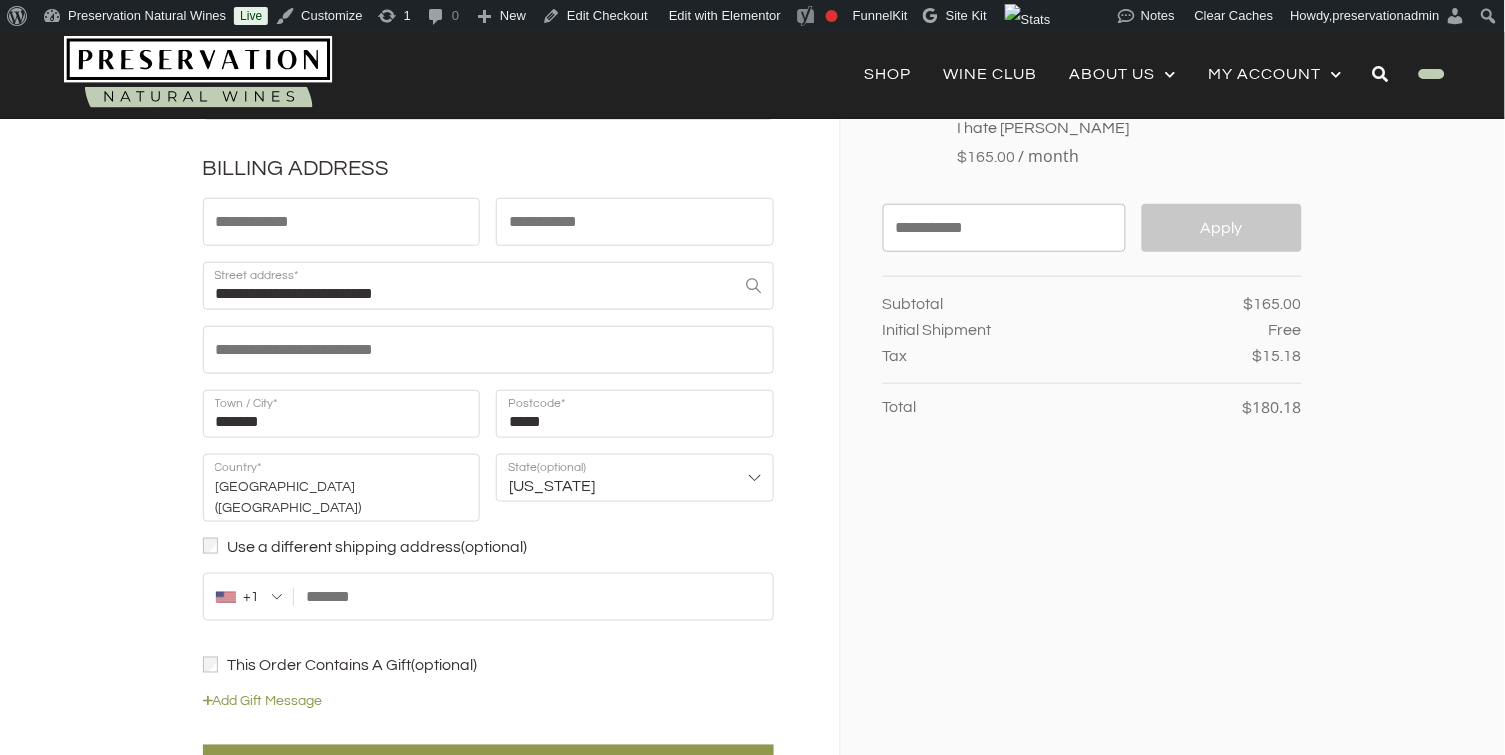 click at bounding box center [752, 377] 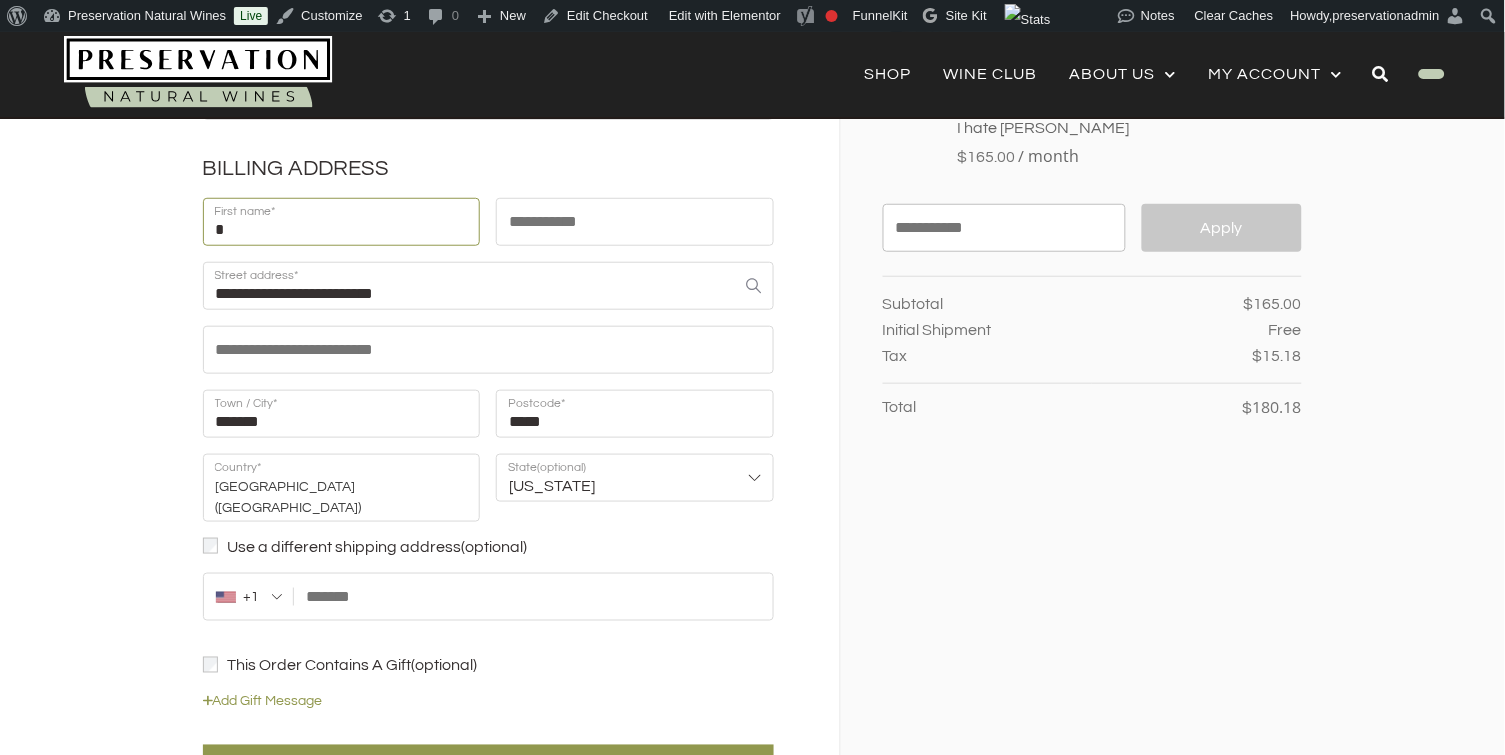 type on "*" 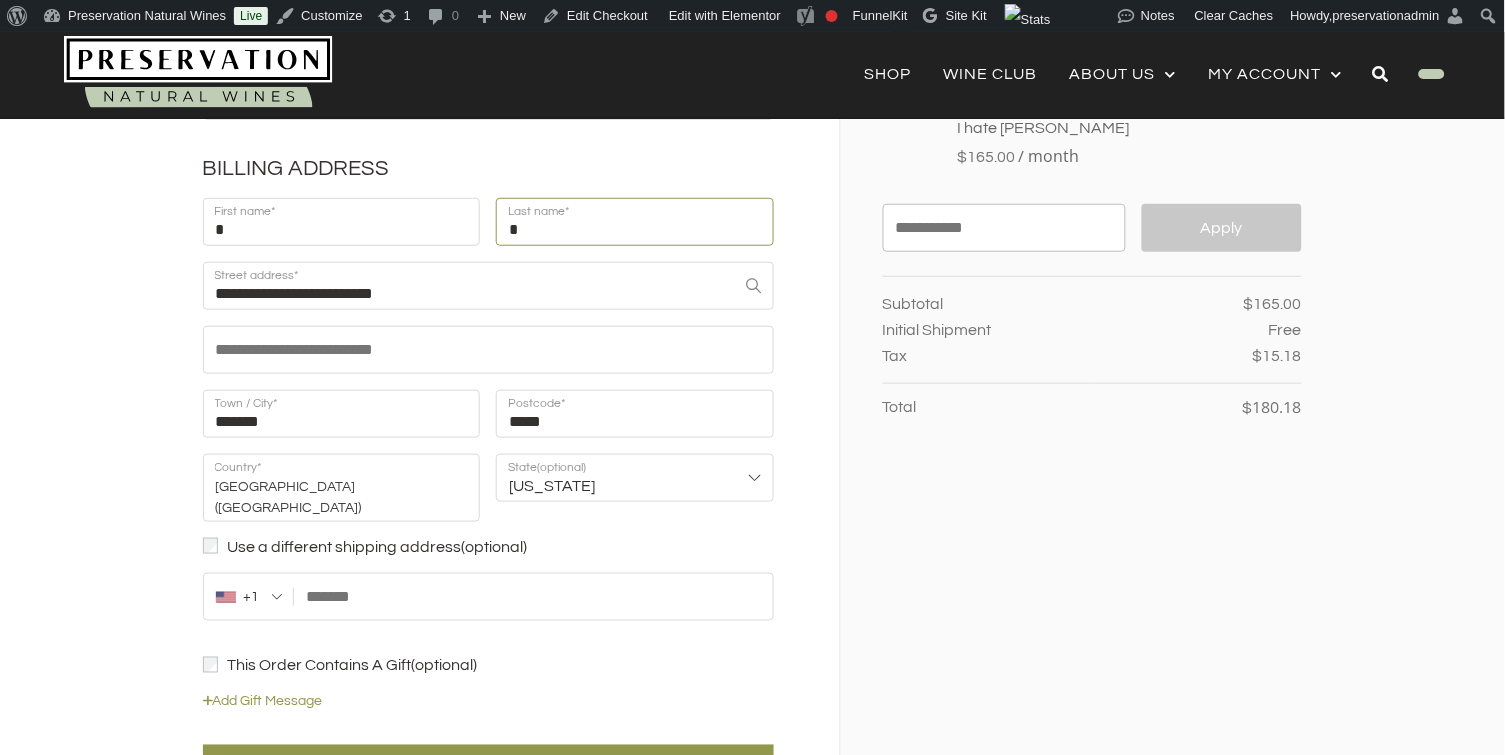 type on "*" 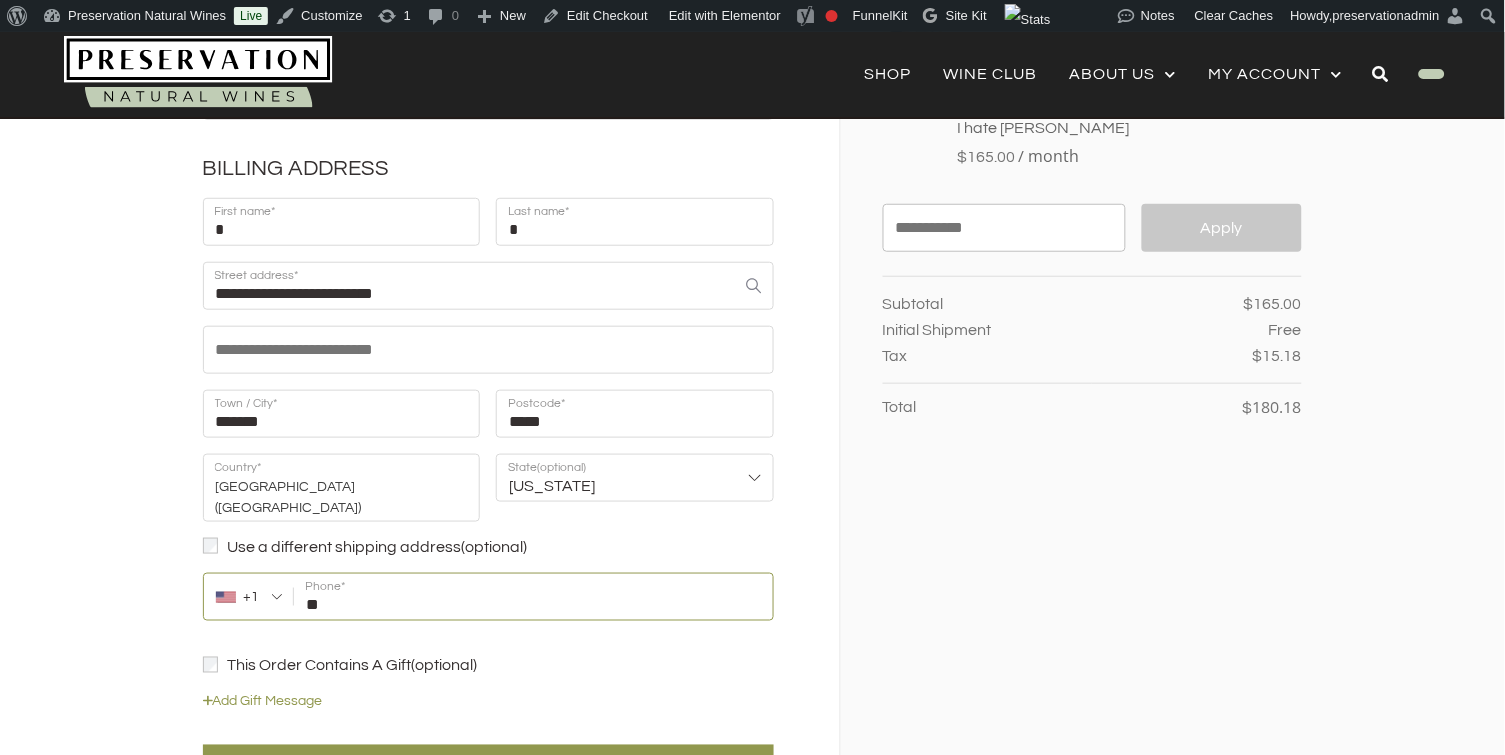 type on "**********" 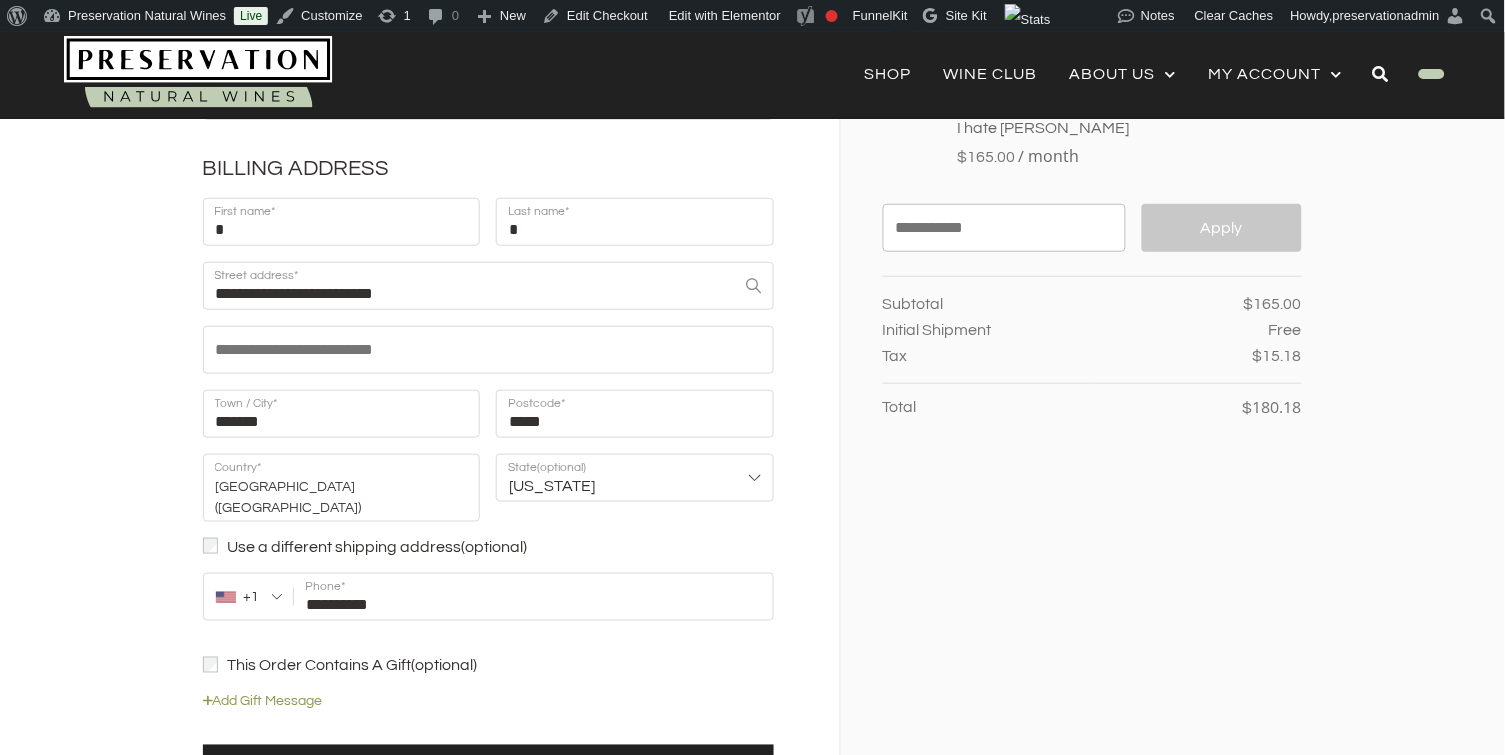 click on "Proceed to Payment" at bounding box center [488, 777] 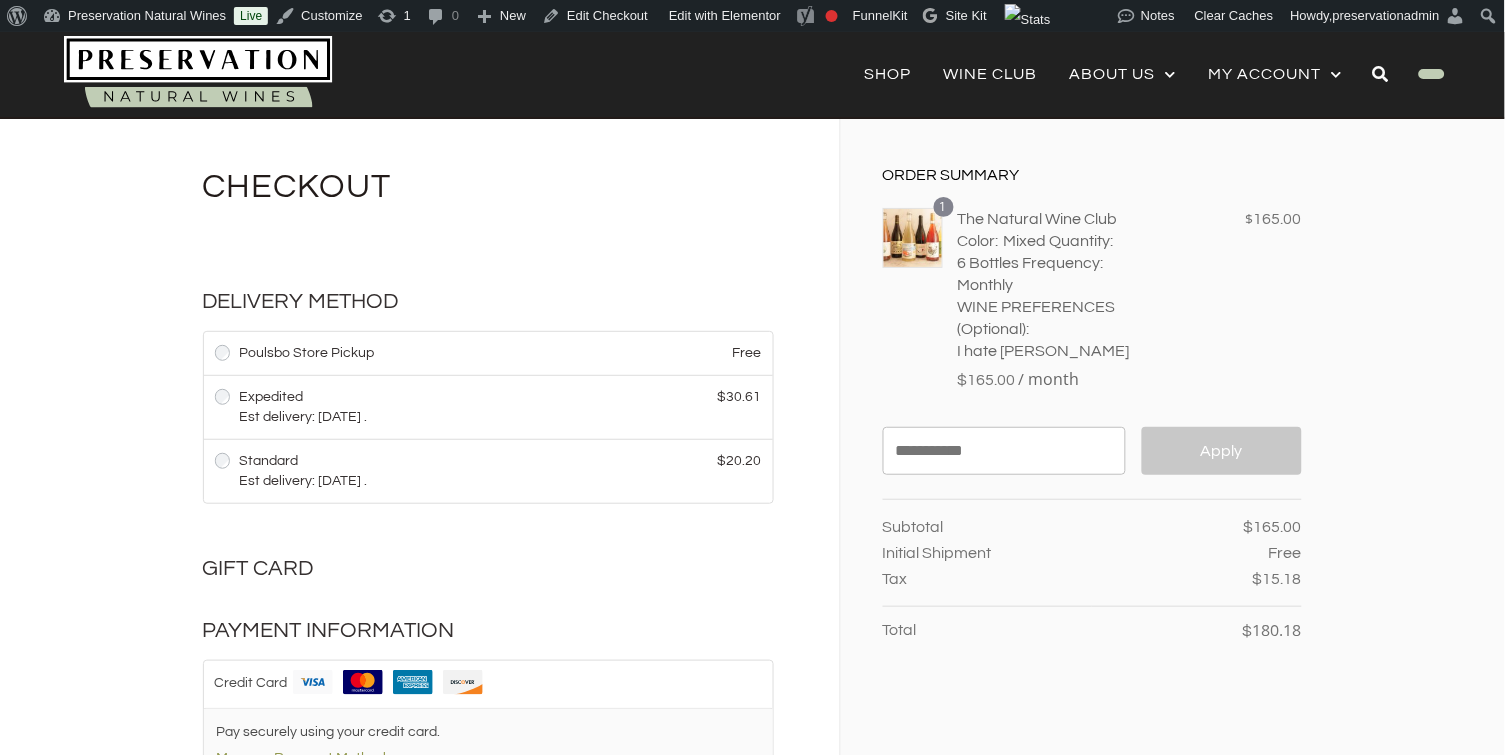 scroll, scrollTop: 0, scrollLeft: 0, axis: both 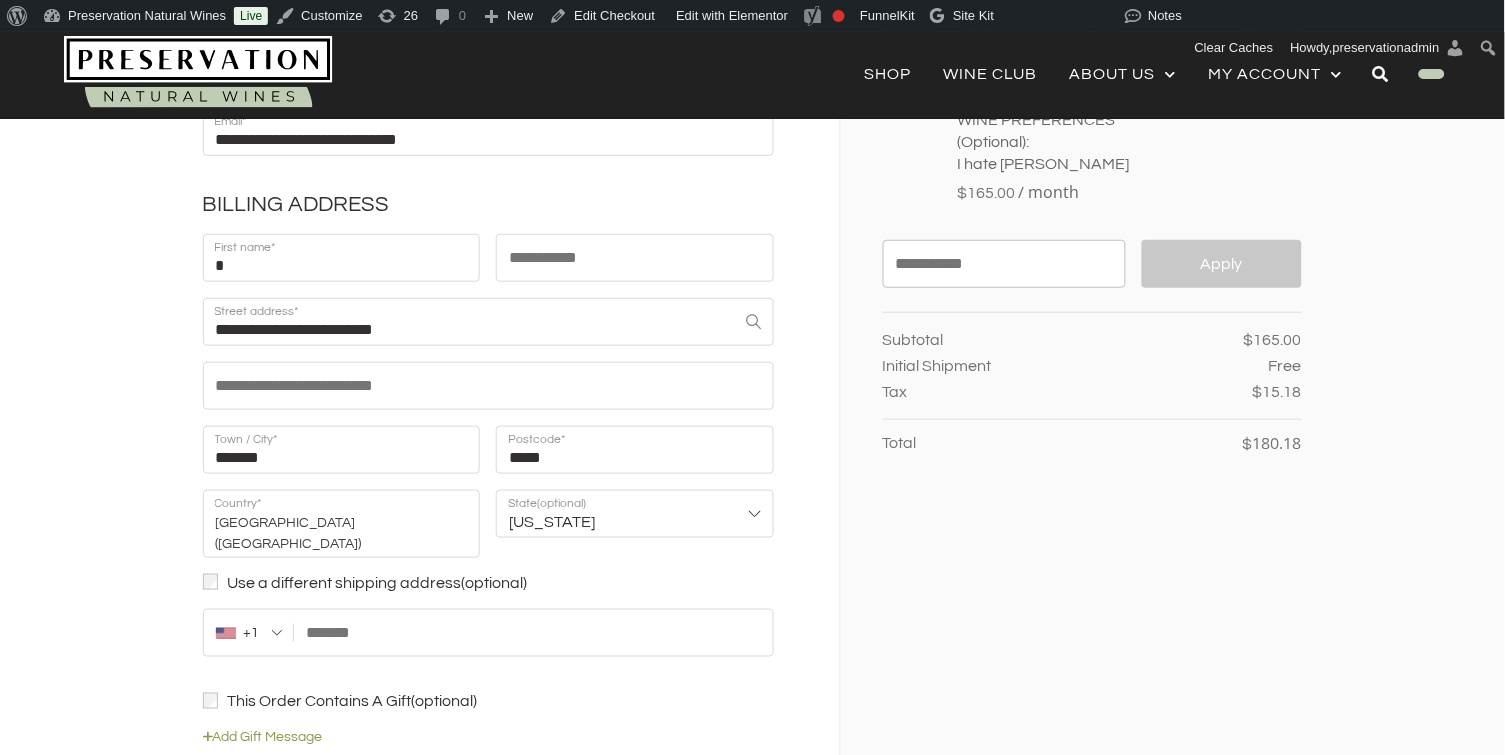 type on "*" 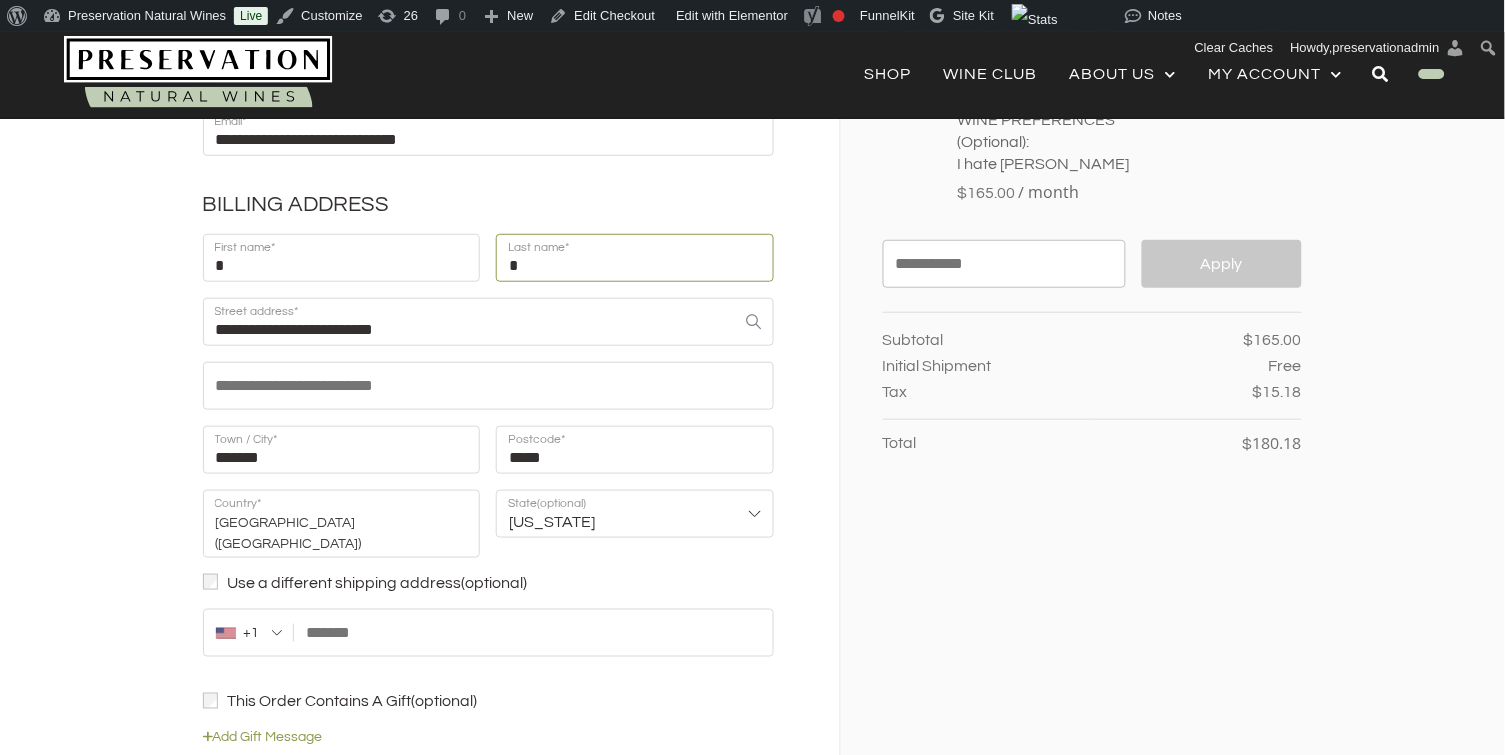 type on "*" 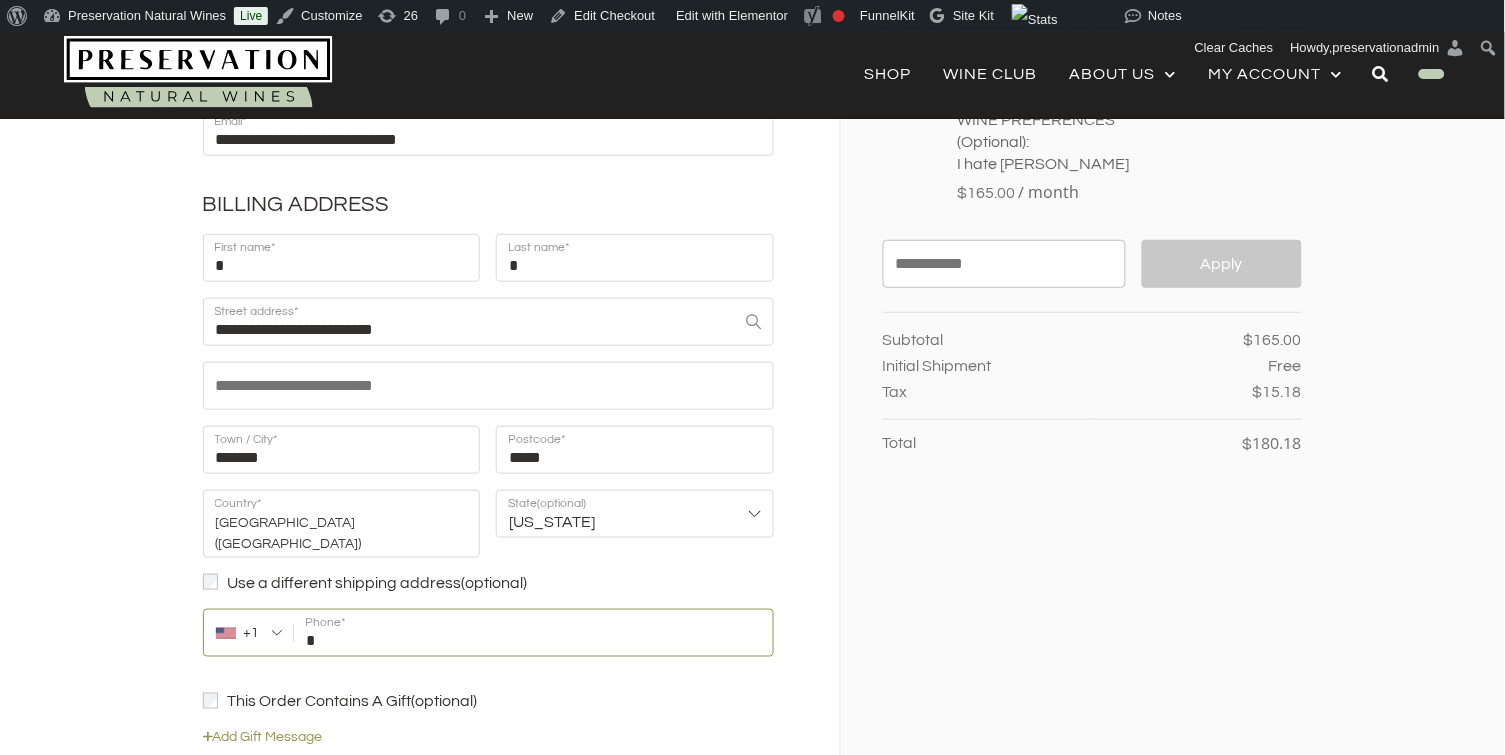 type on "**********" 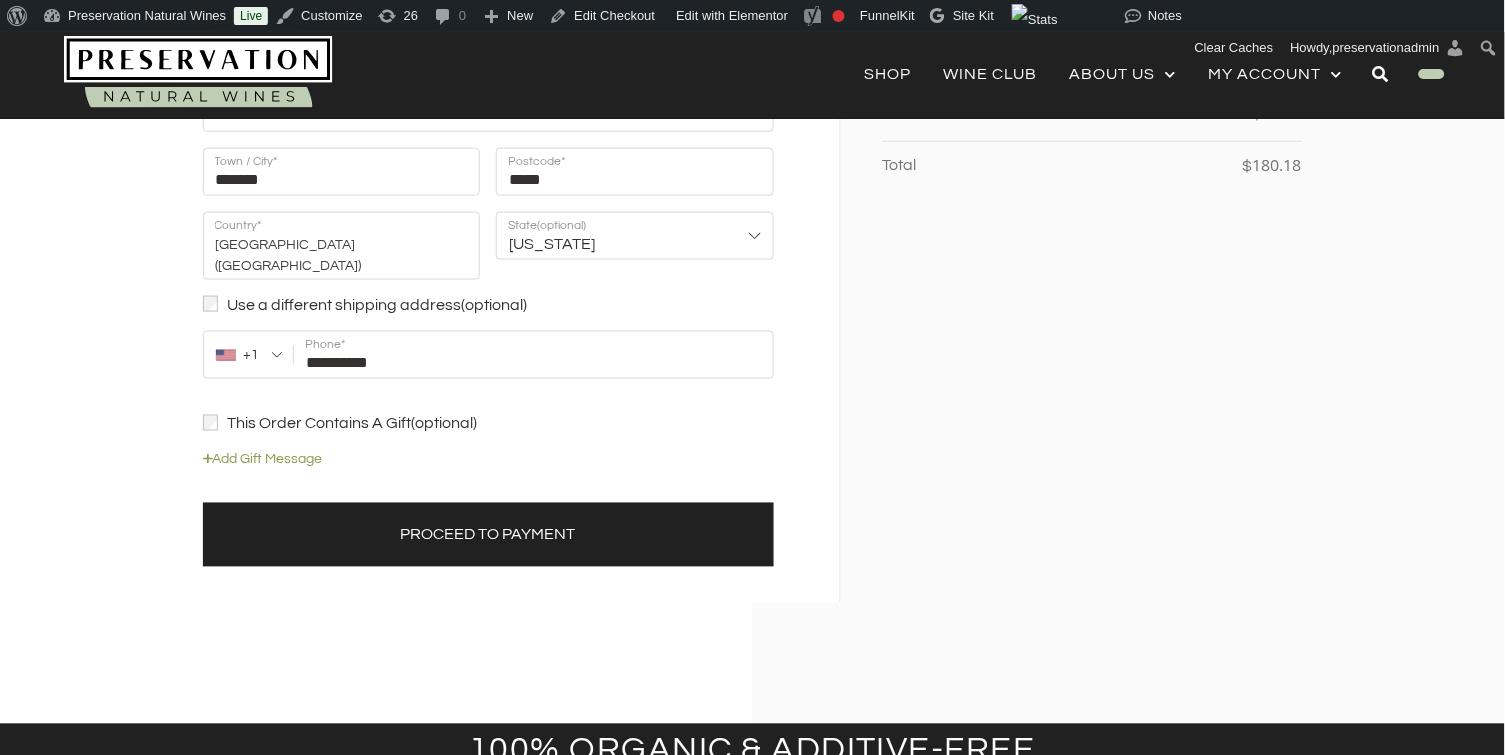 click on "Proceed to Payment" at bounding box center (488, 535) 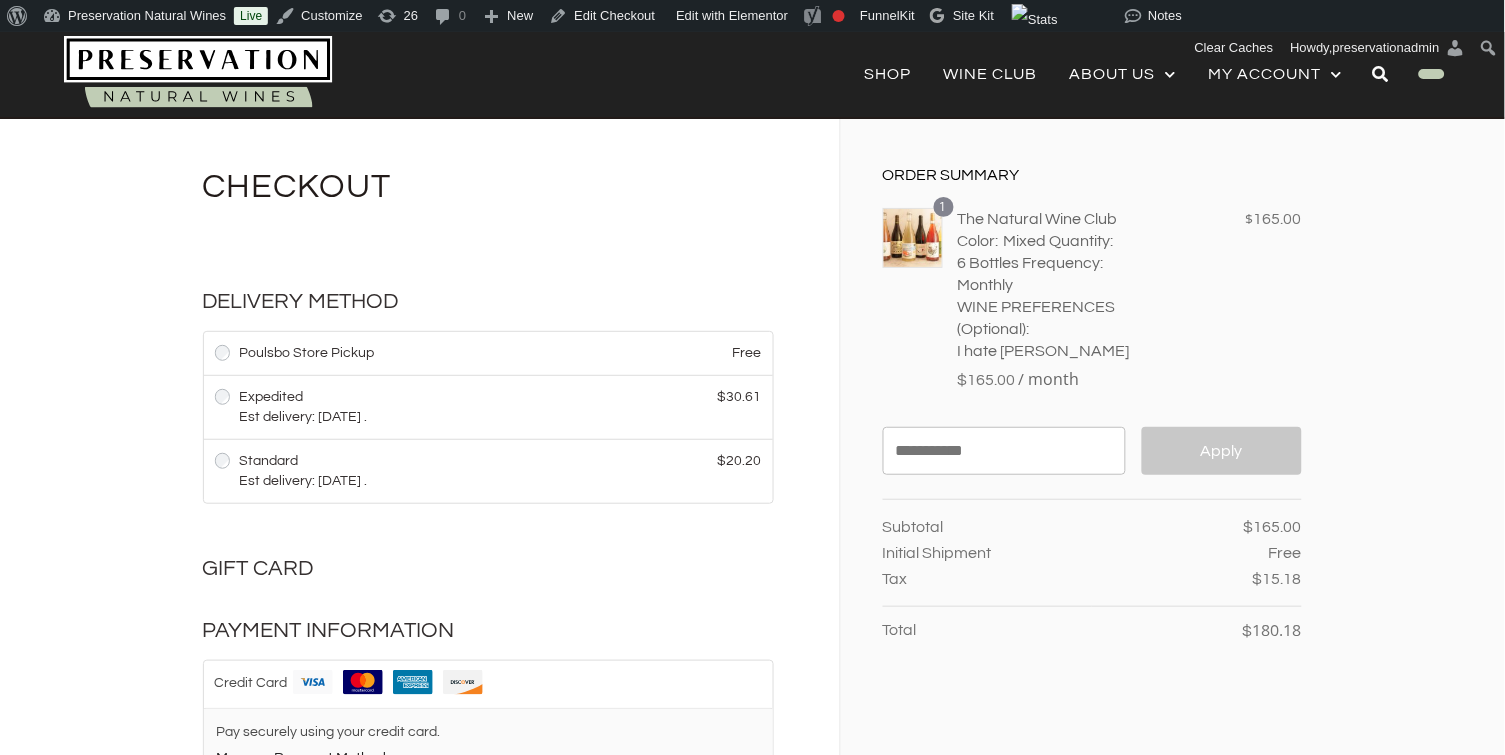 scroll, scrollTop: 0, scrollLeft: 0, axis: both 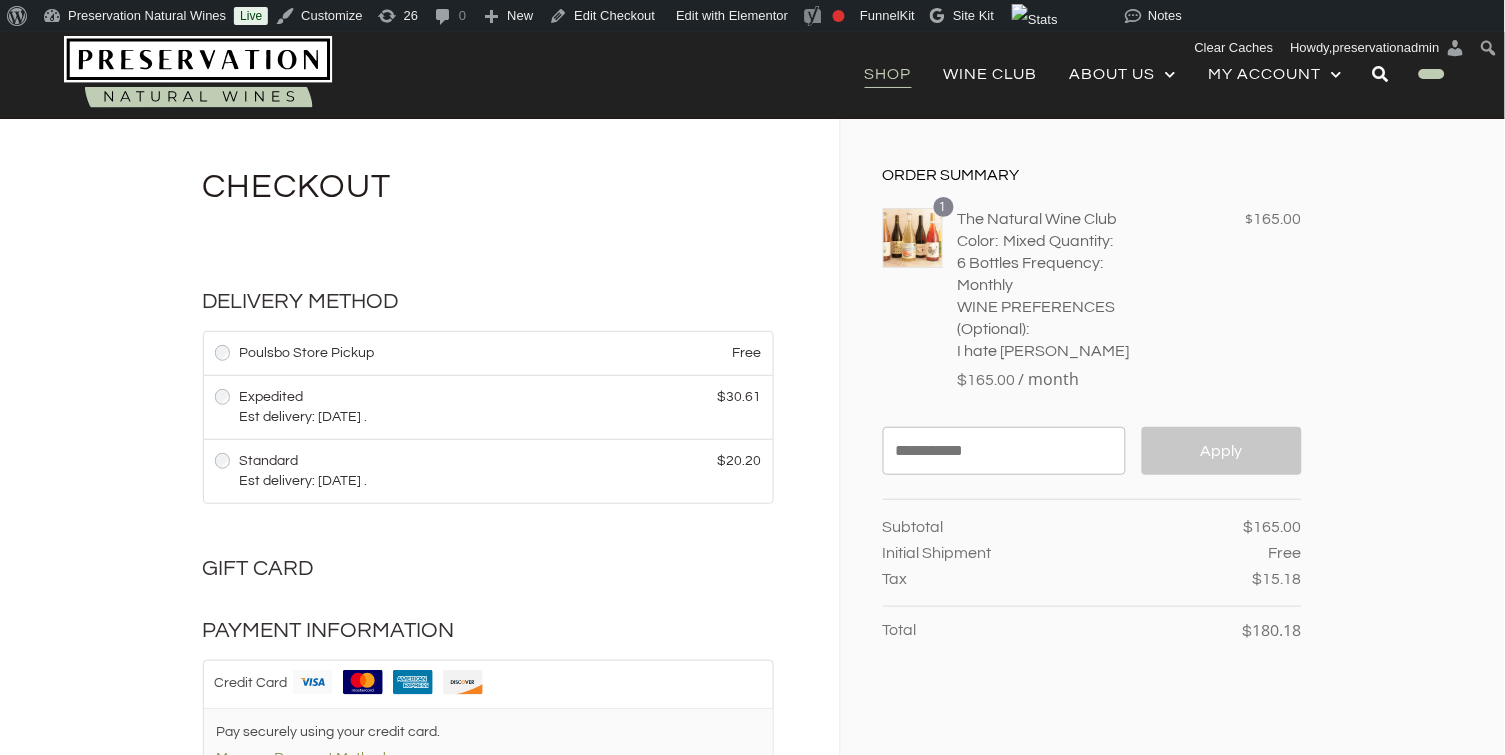 click on "Shop" 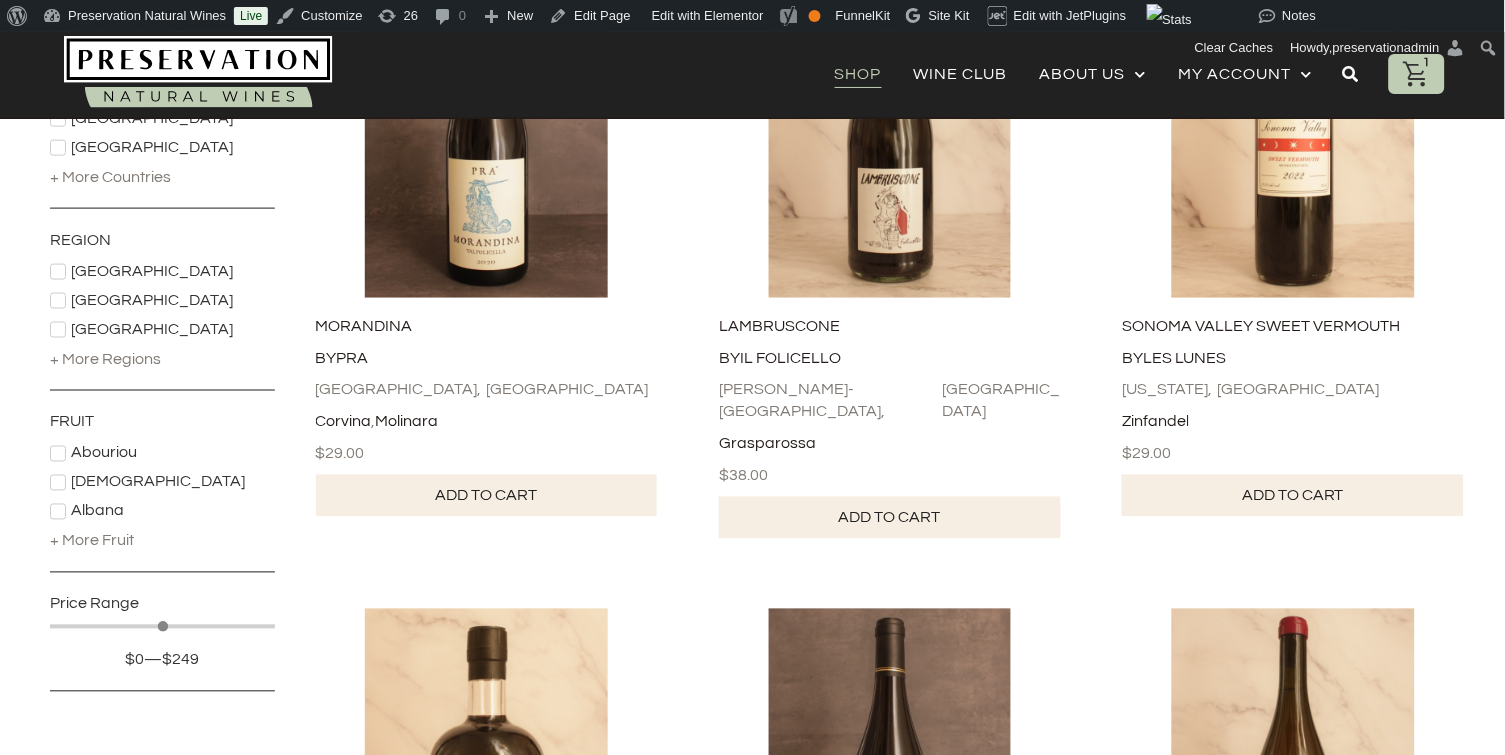 scroll, scrollTop: 470, scrollLeft: 0, axis: vertical 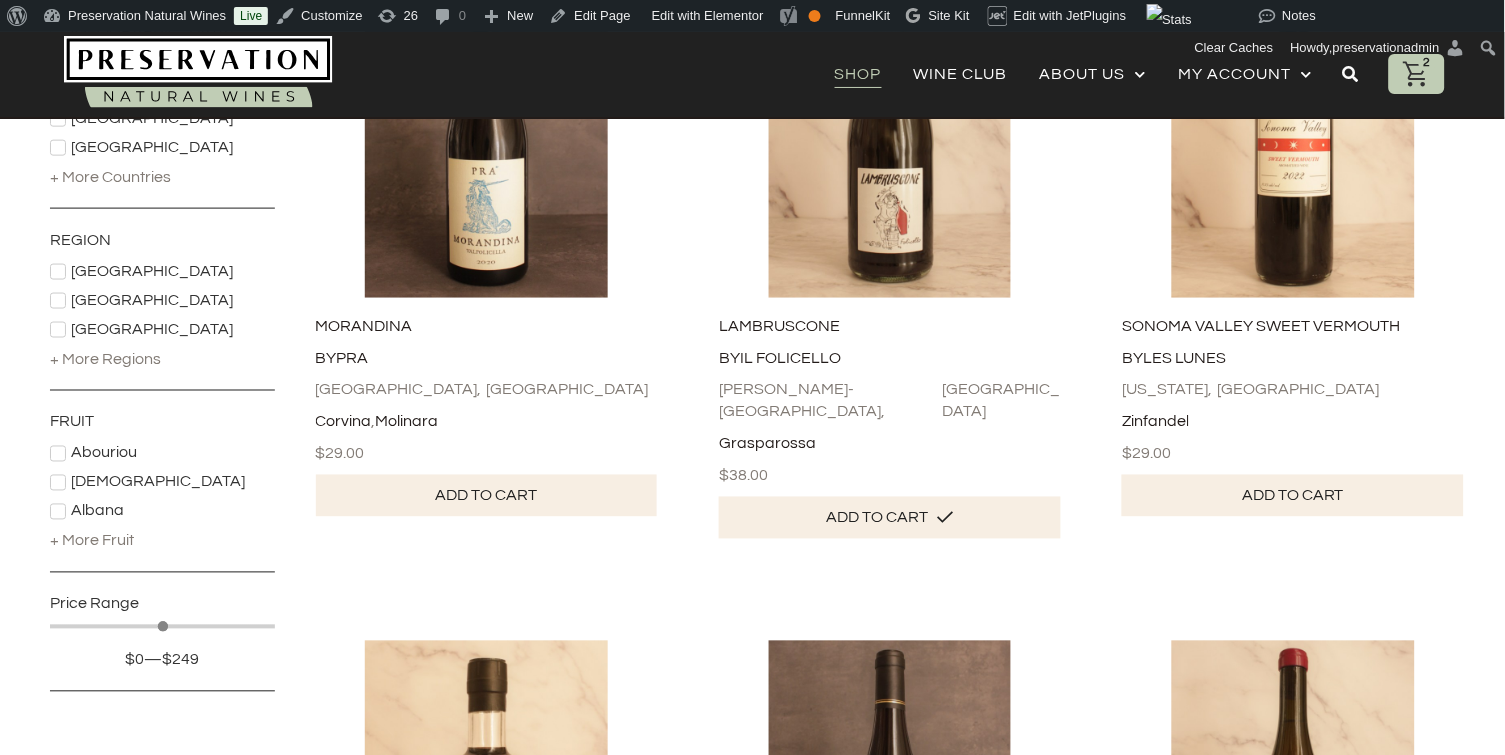click 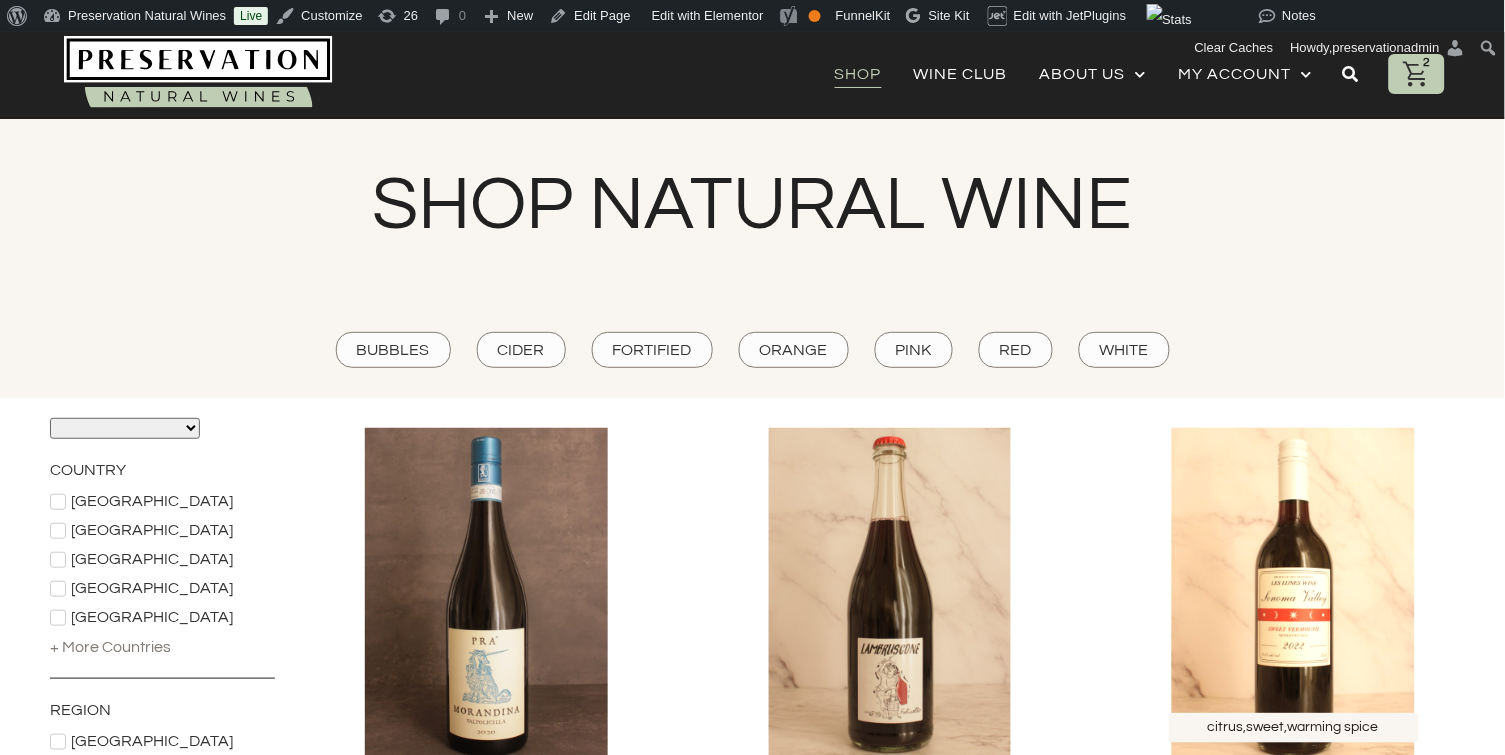 scroll, scrollTop: 0, scrollLeft: 0, axis: both 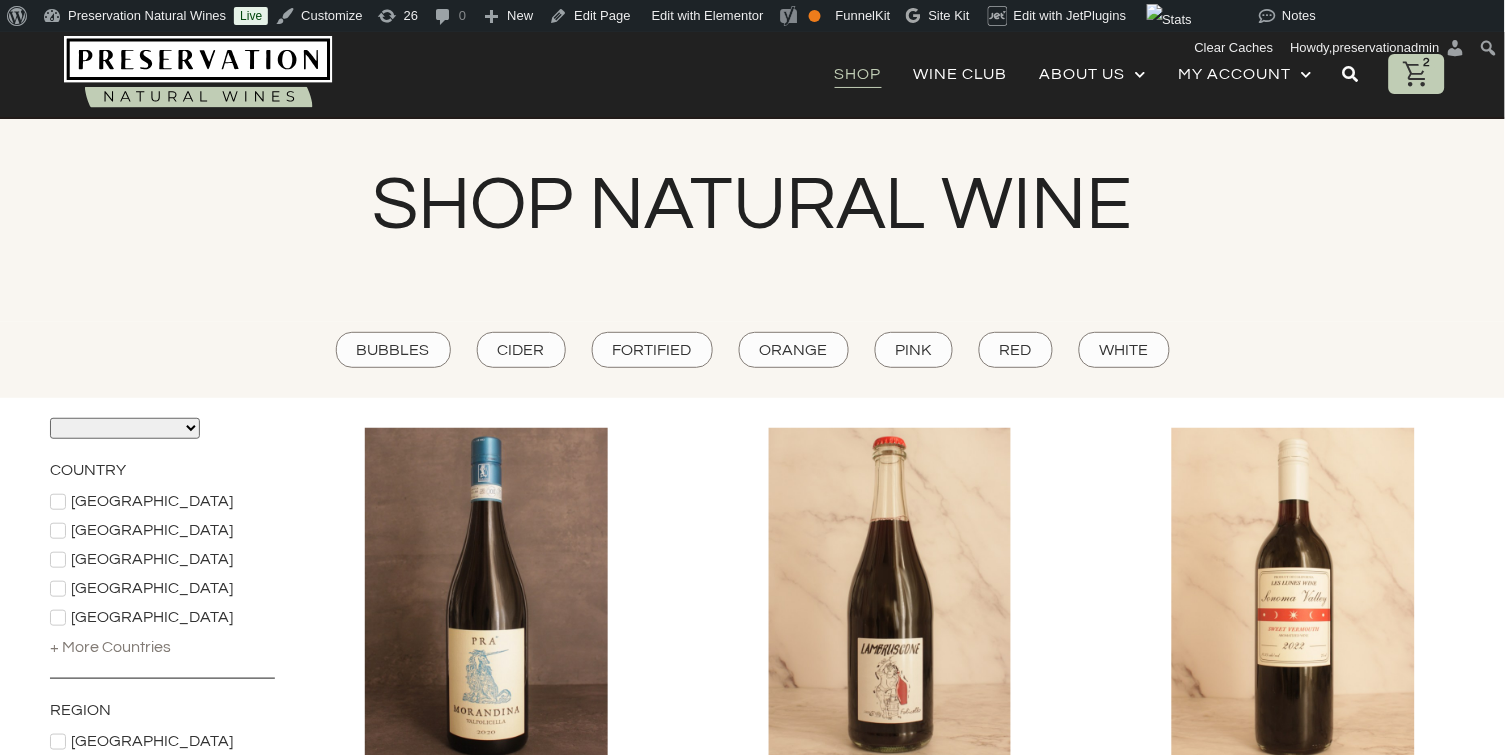 click 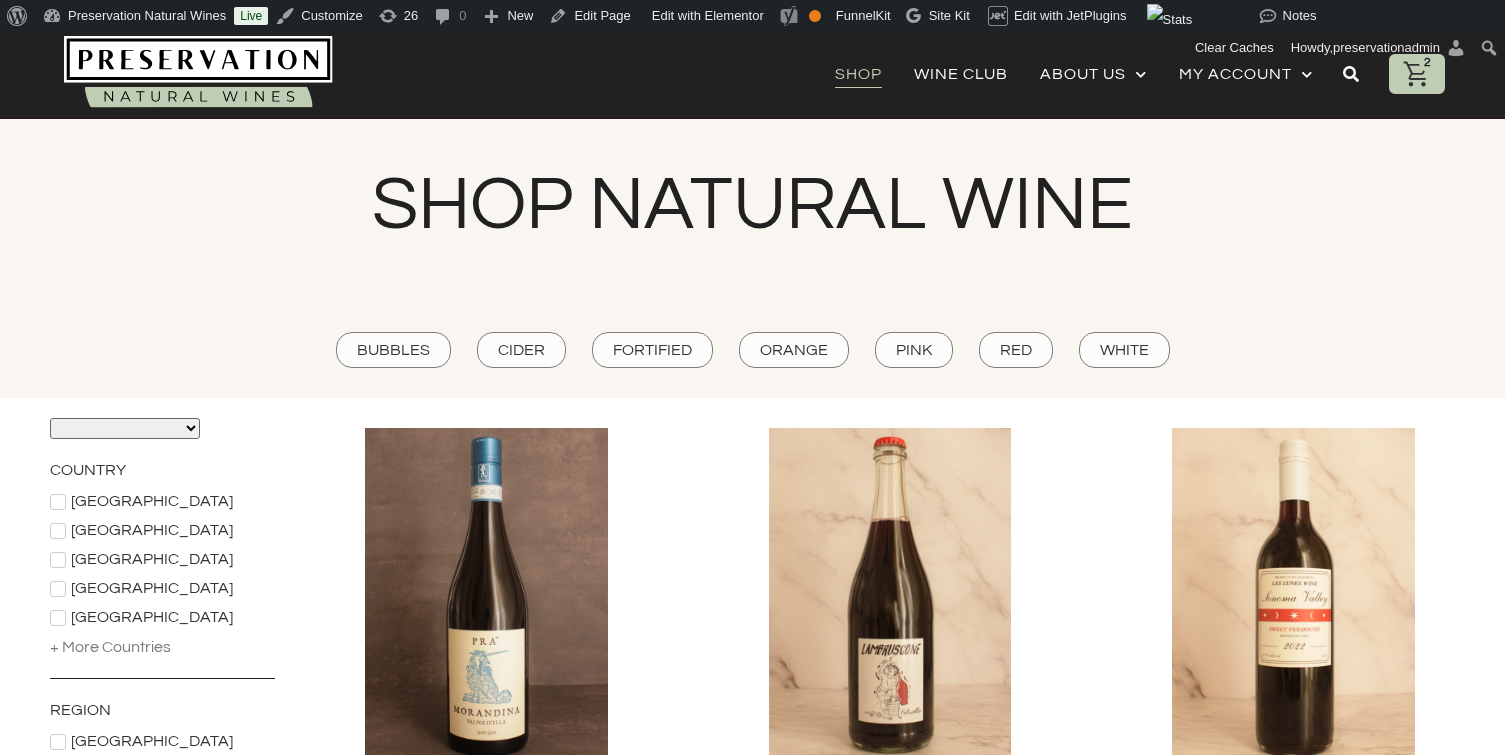 scroll, scrollTop: 0, scrollLeft: 0, axis: both 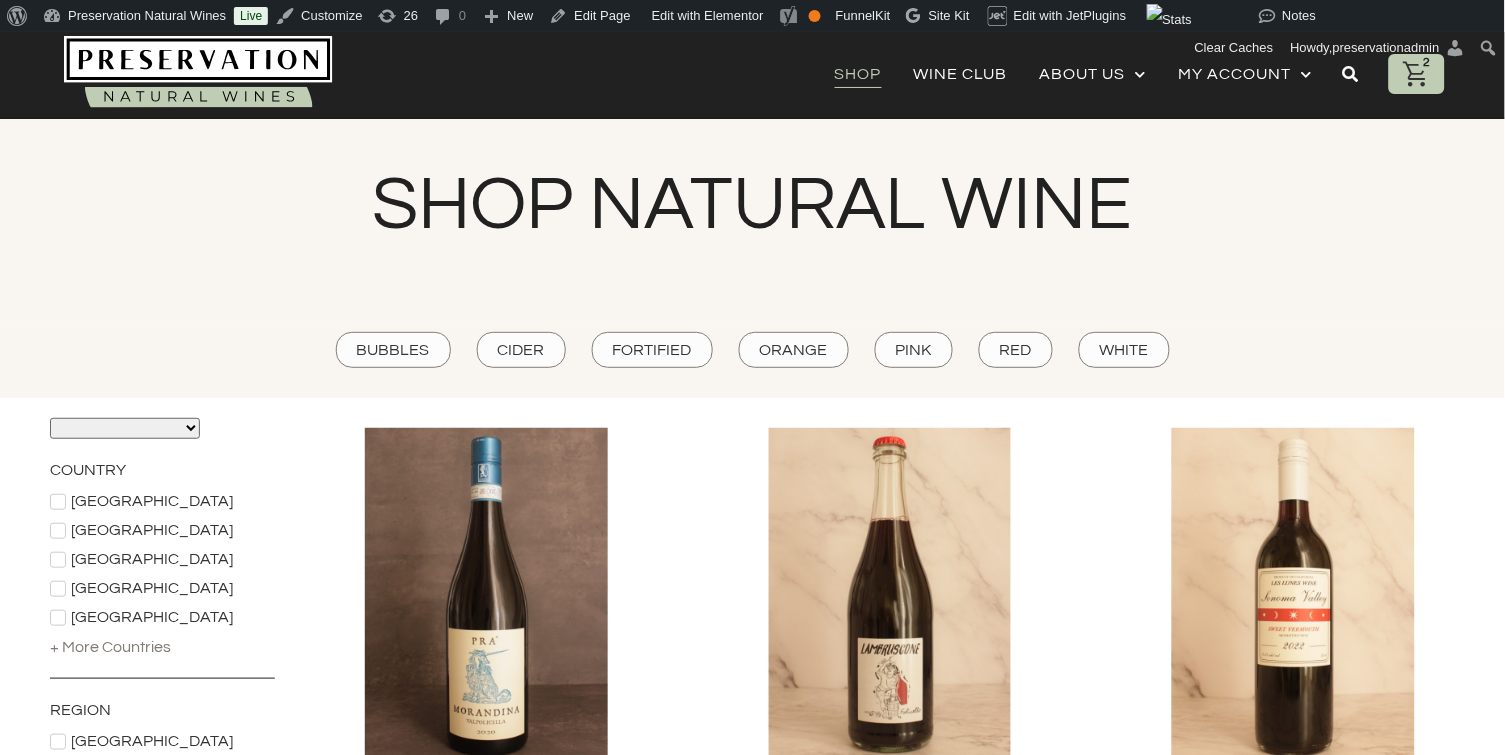 click 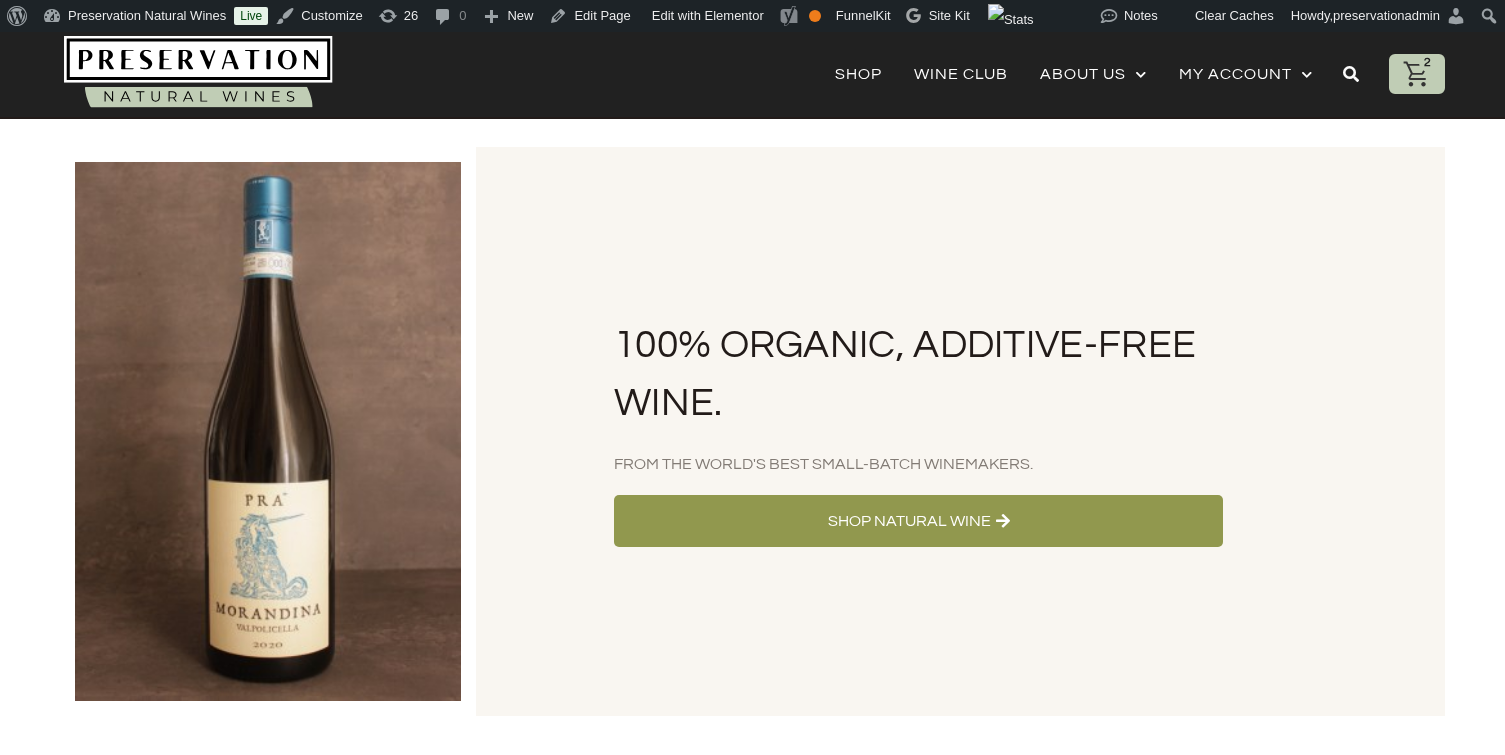 scroll, scrollTop: 0, scrollLeft: 0, axis: both 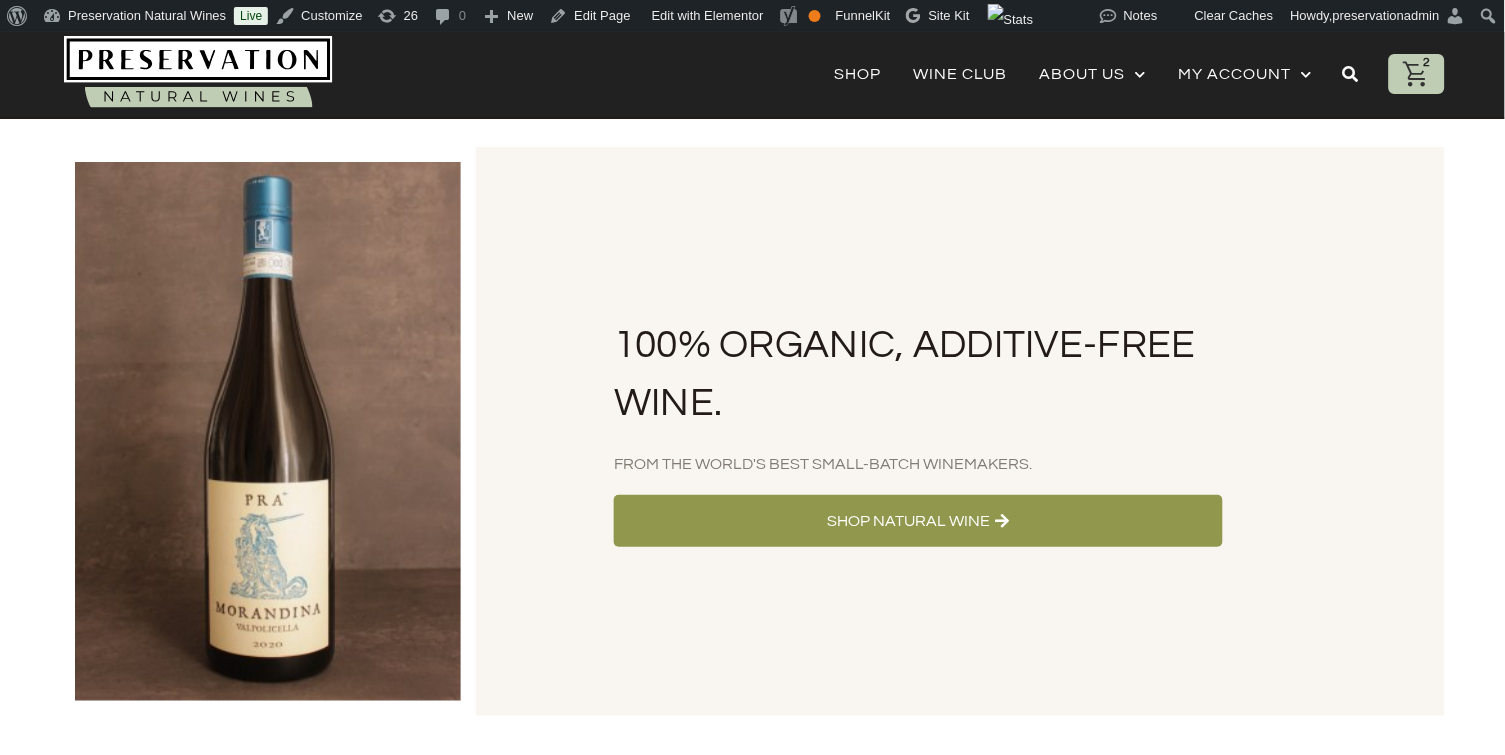 click 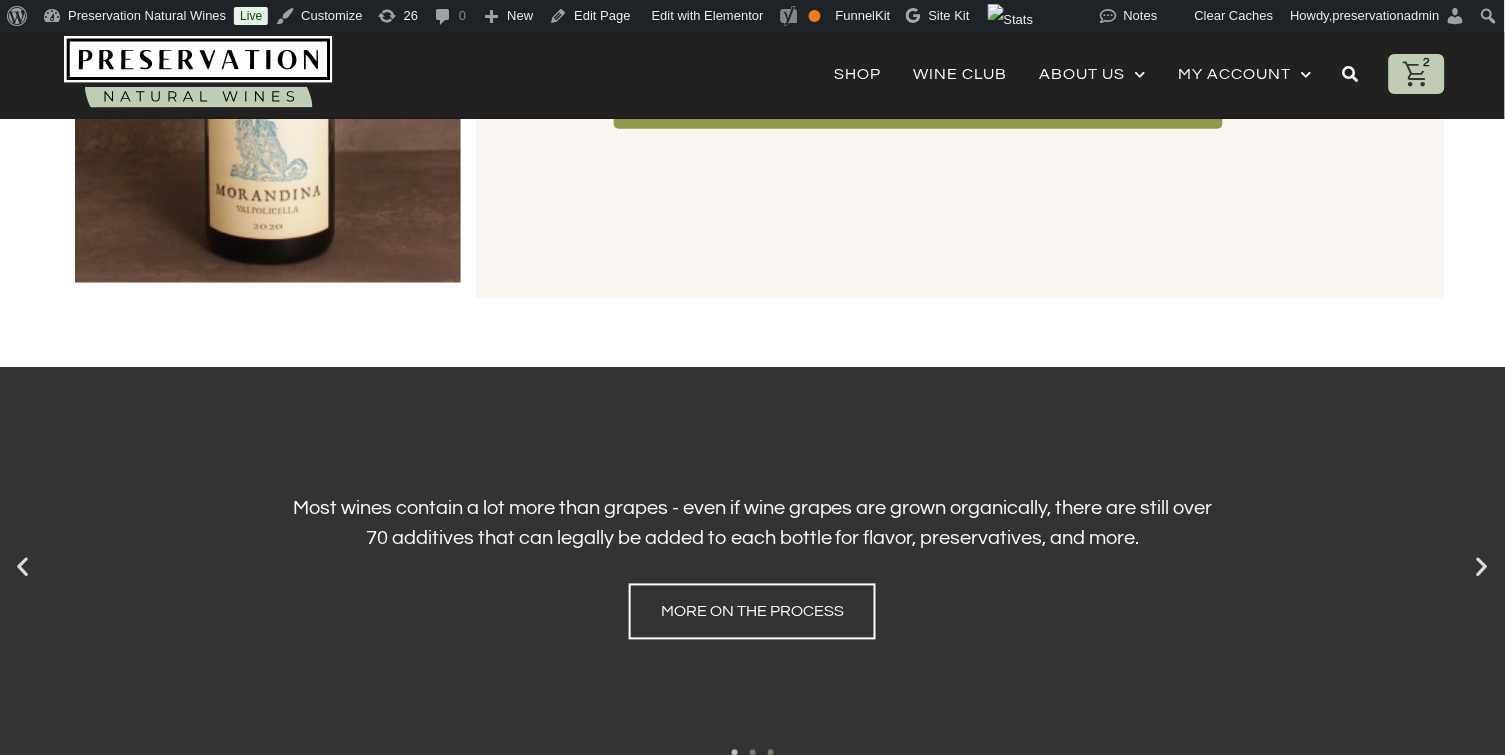 scroll, scrollTop: 450, scrollLeft: 0, axis: vertical 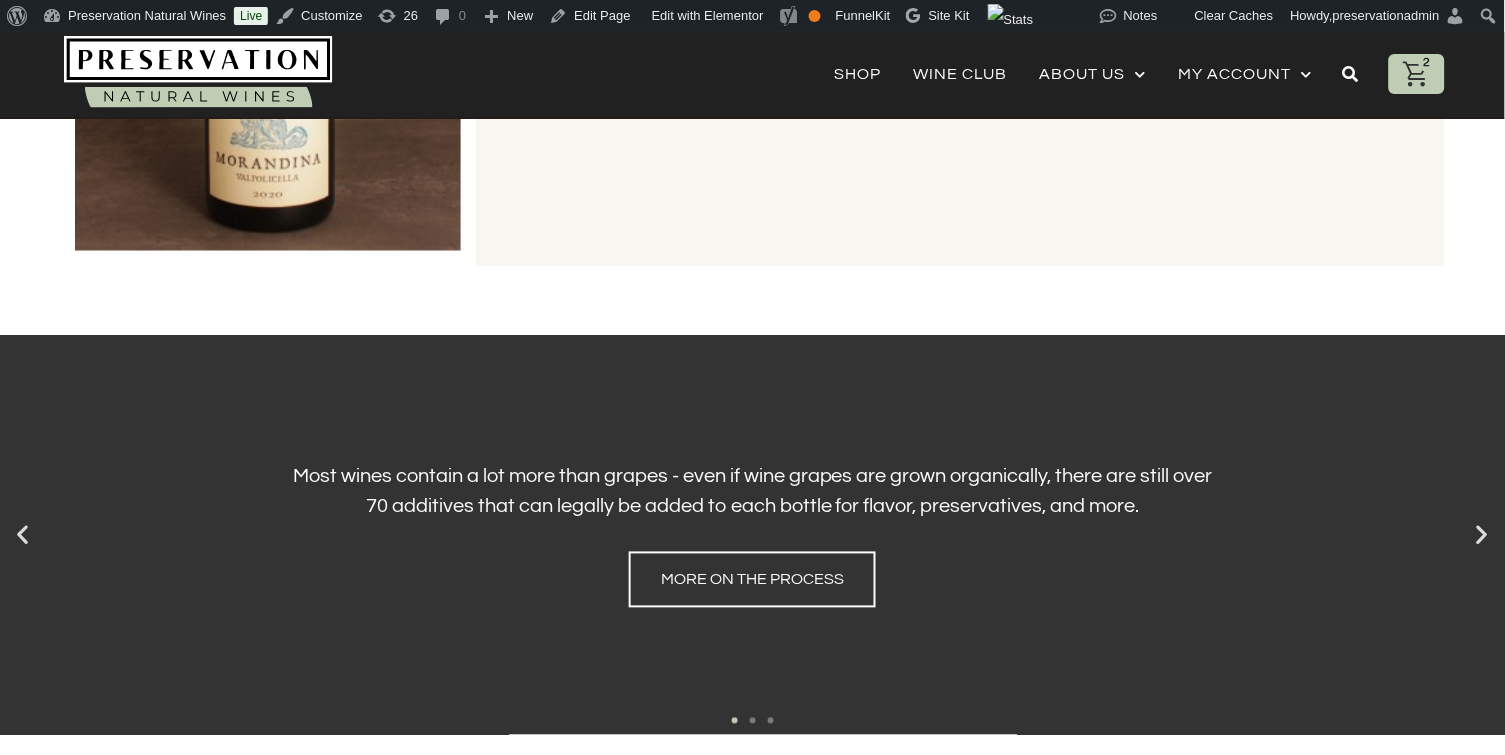 click 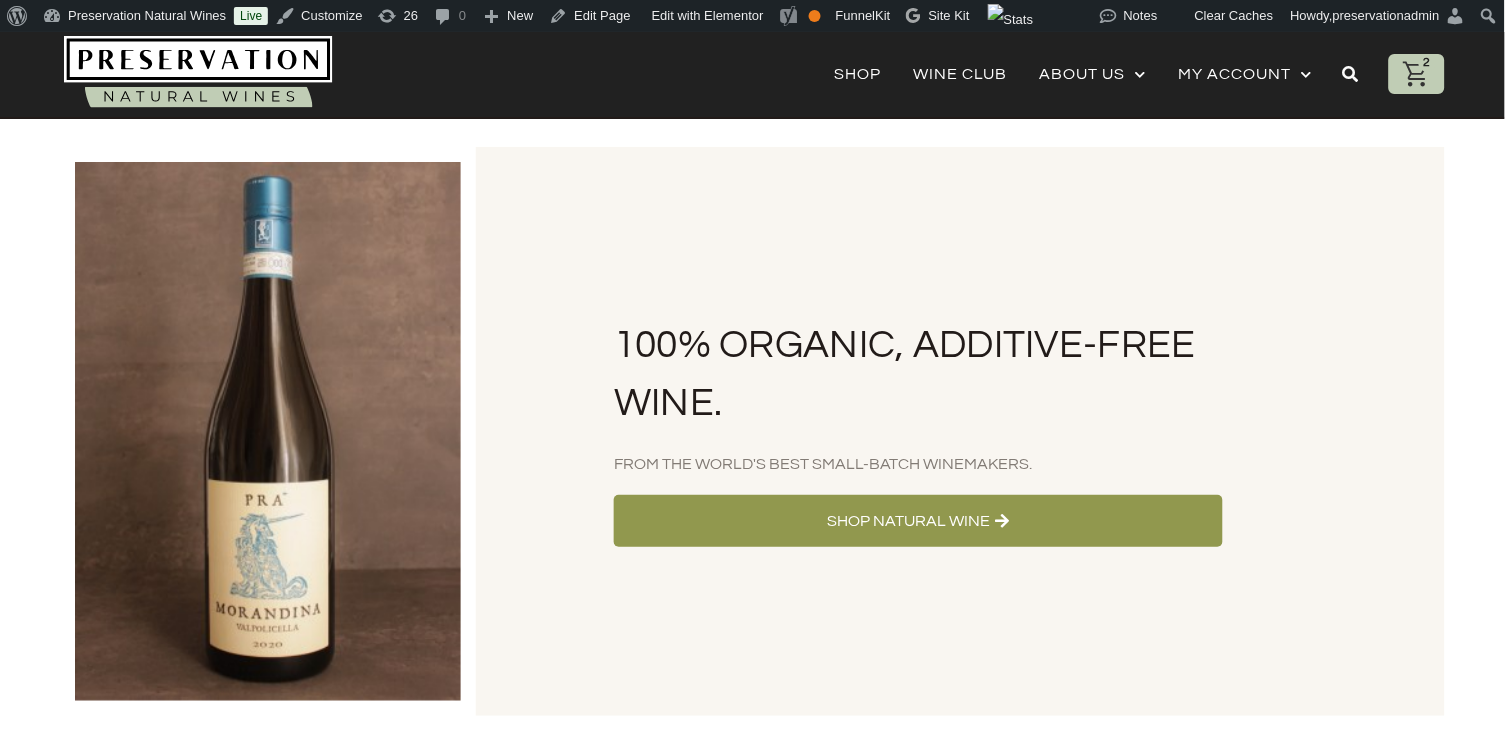 scroll, scrollTop: 0, scrollLeft: 0, axis: both 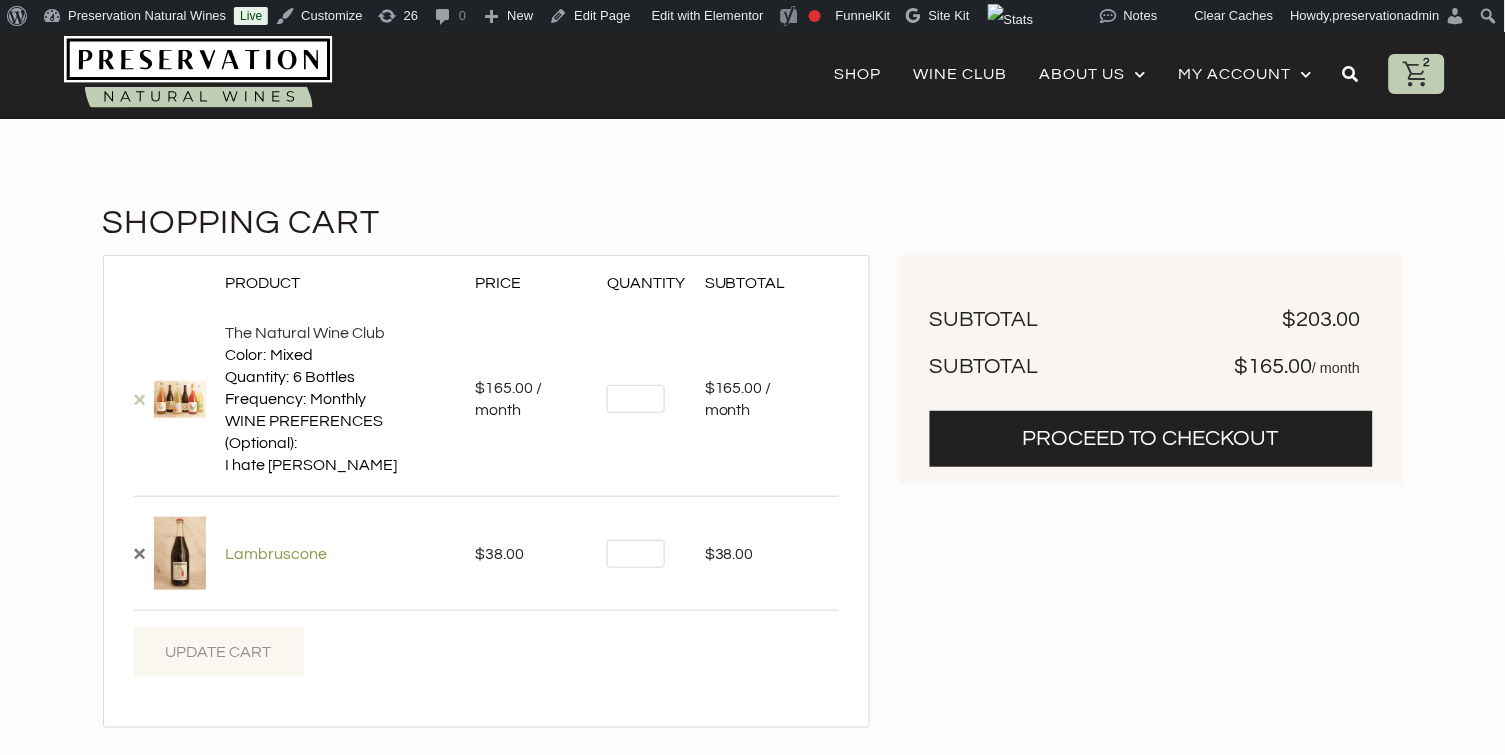 click on "×" at bounding box center (140, 399) 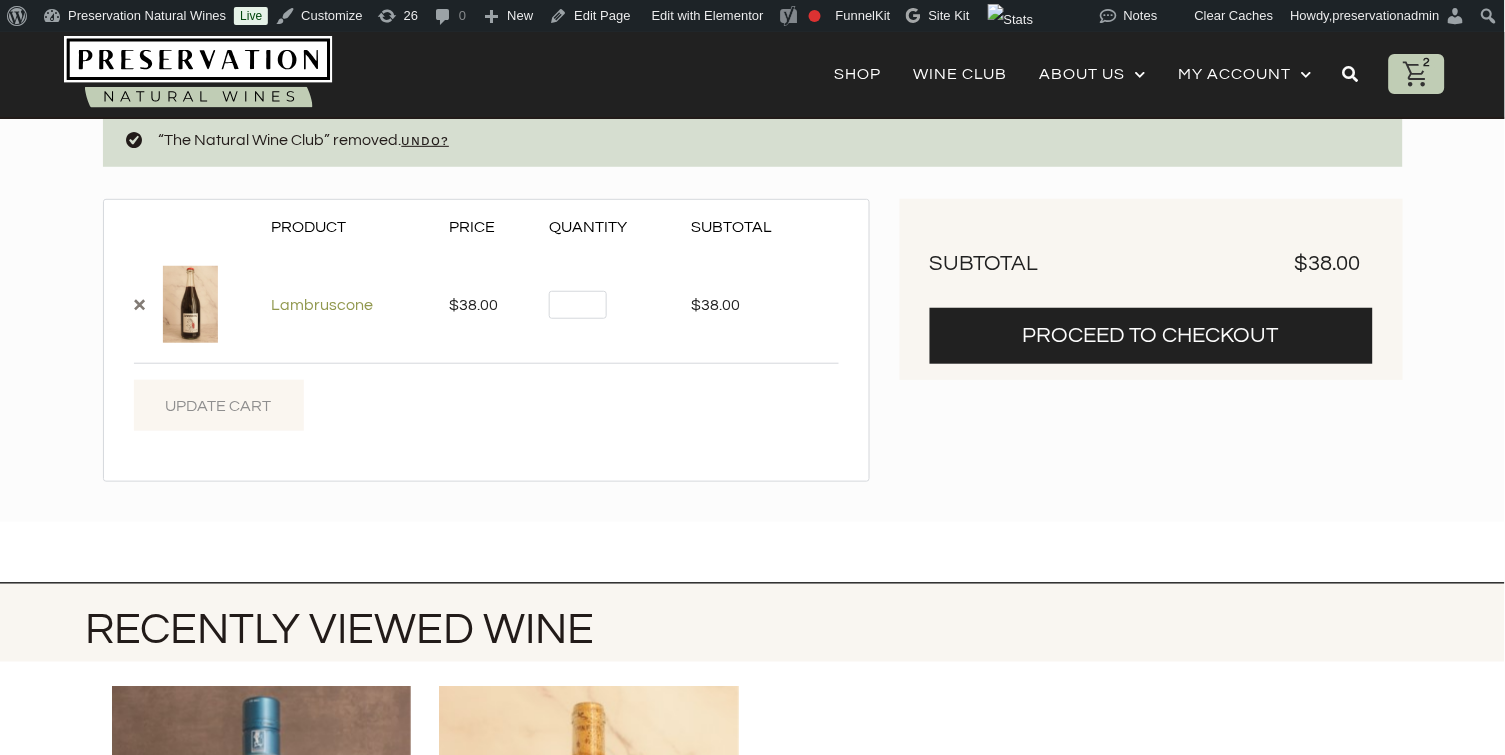 scroll, scrollTop: 152, scrollLeft: 0, axis: vertical 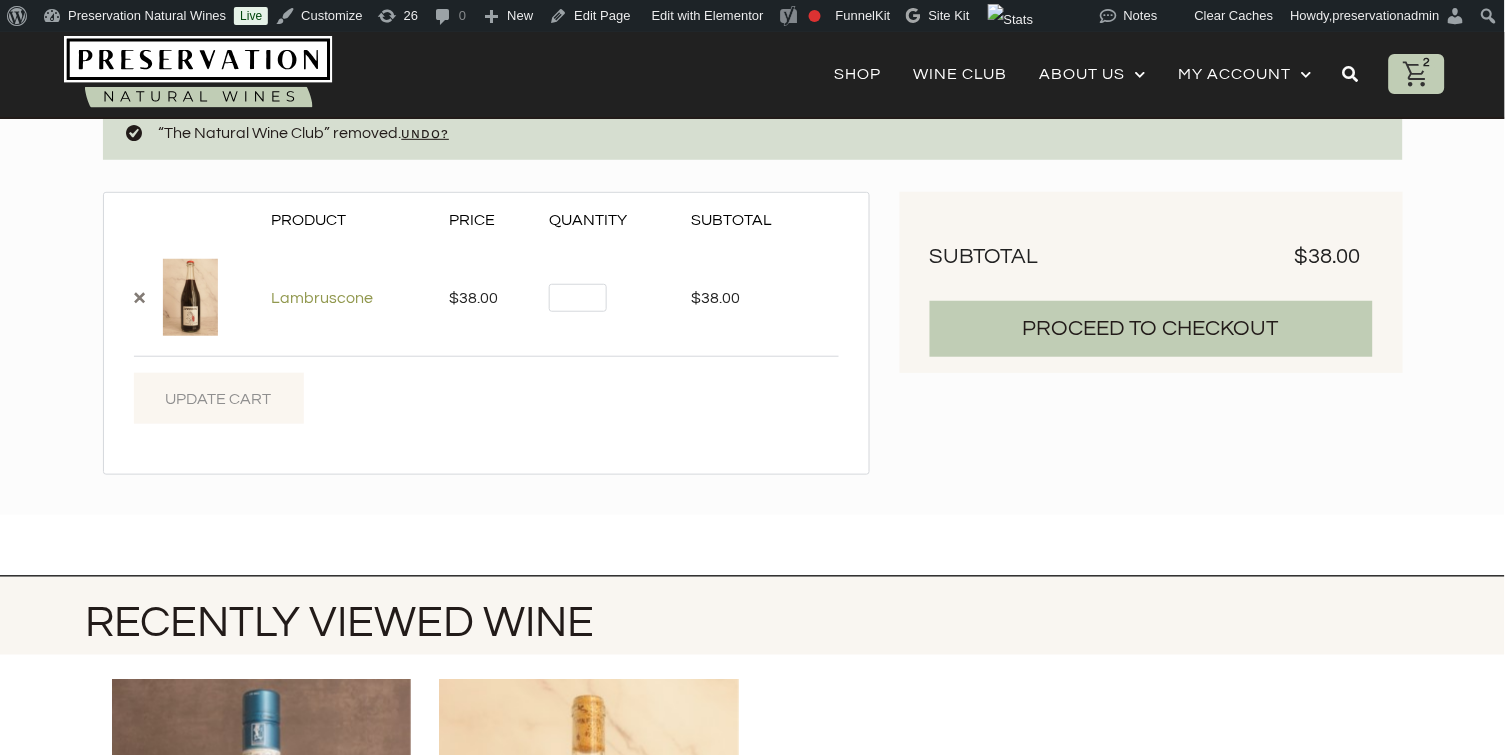 click on "Proceed to Checkout" at bounding box center [1151, 329] 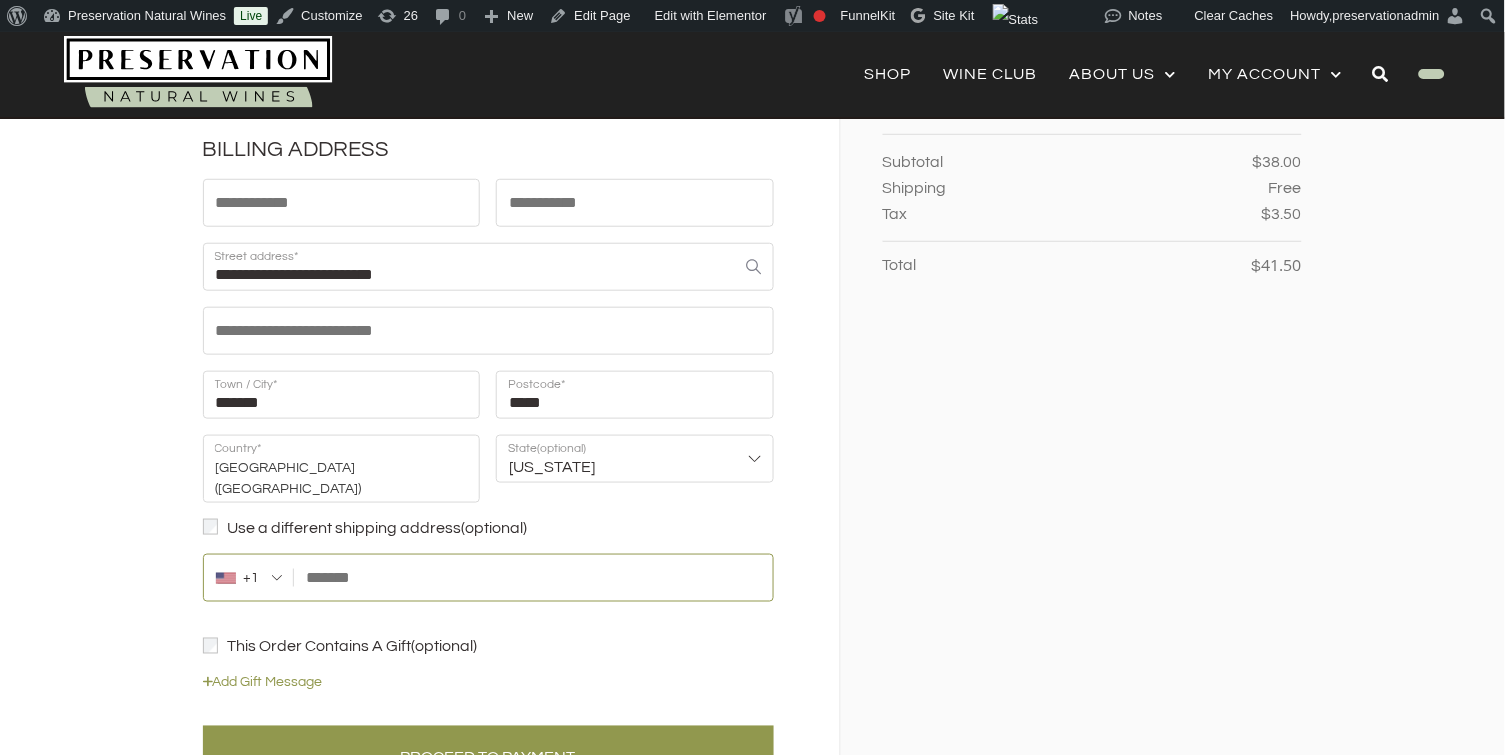 scroll, scrollTop: 242, scrollLeft: 0, axis: vertical 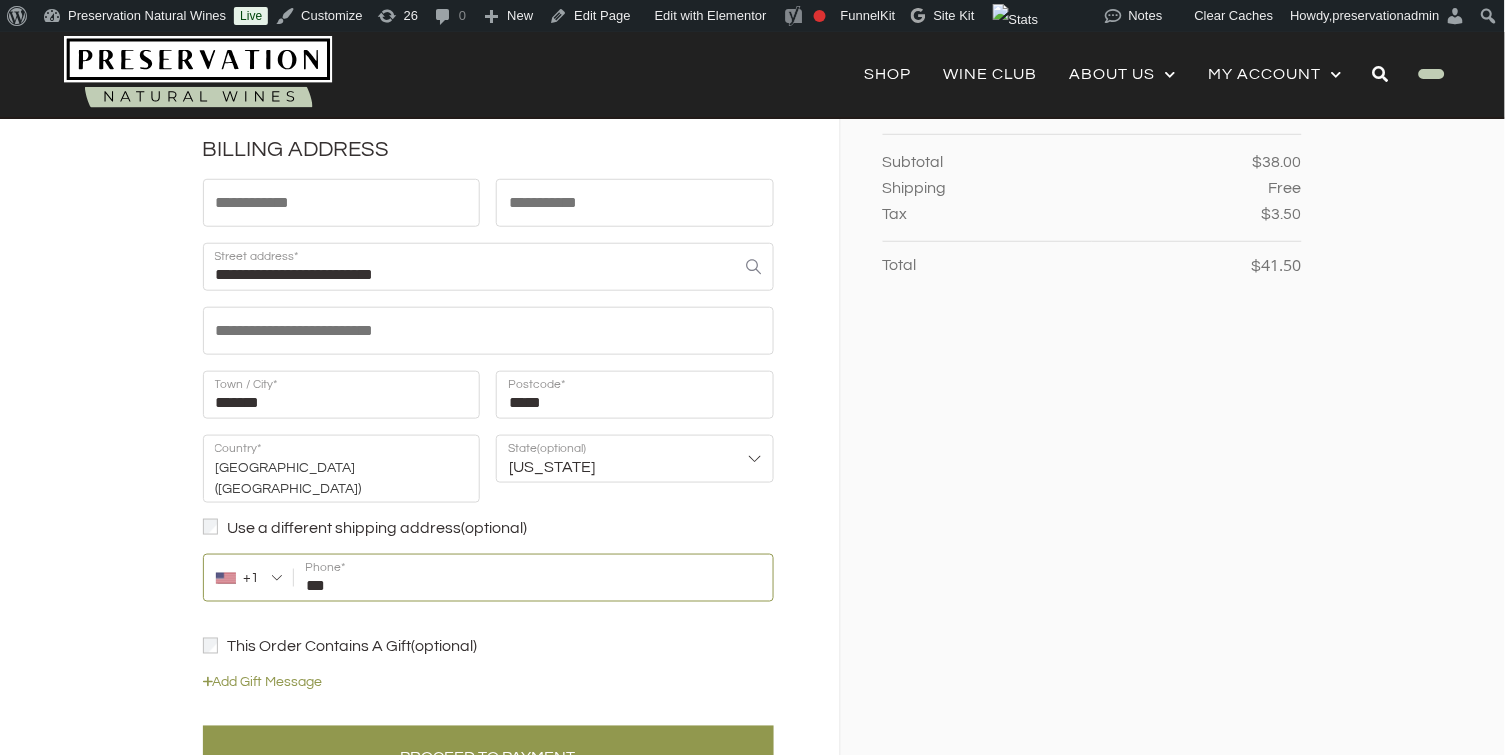 type on "**********" 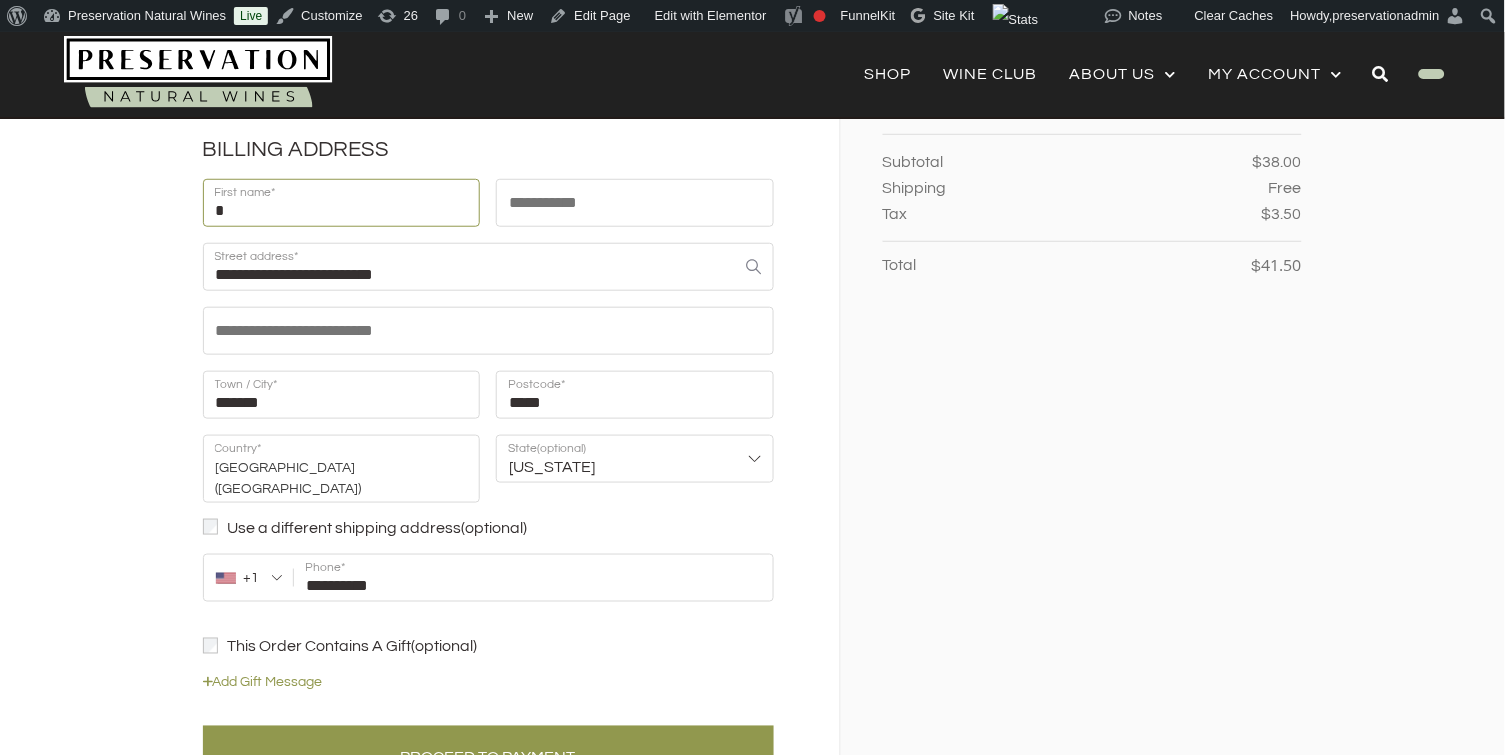 type on "*" 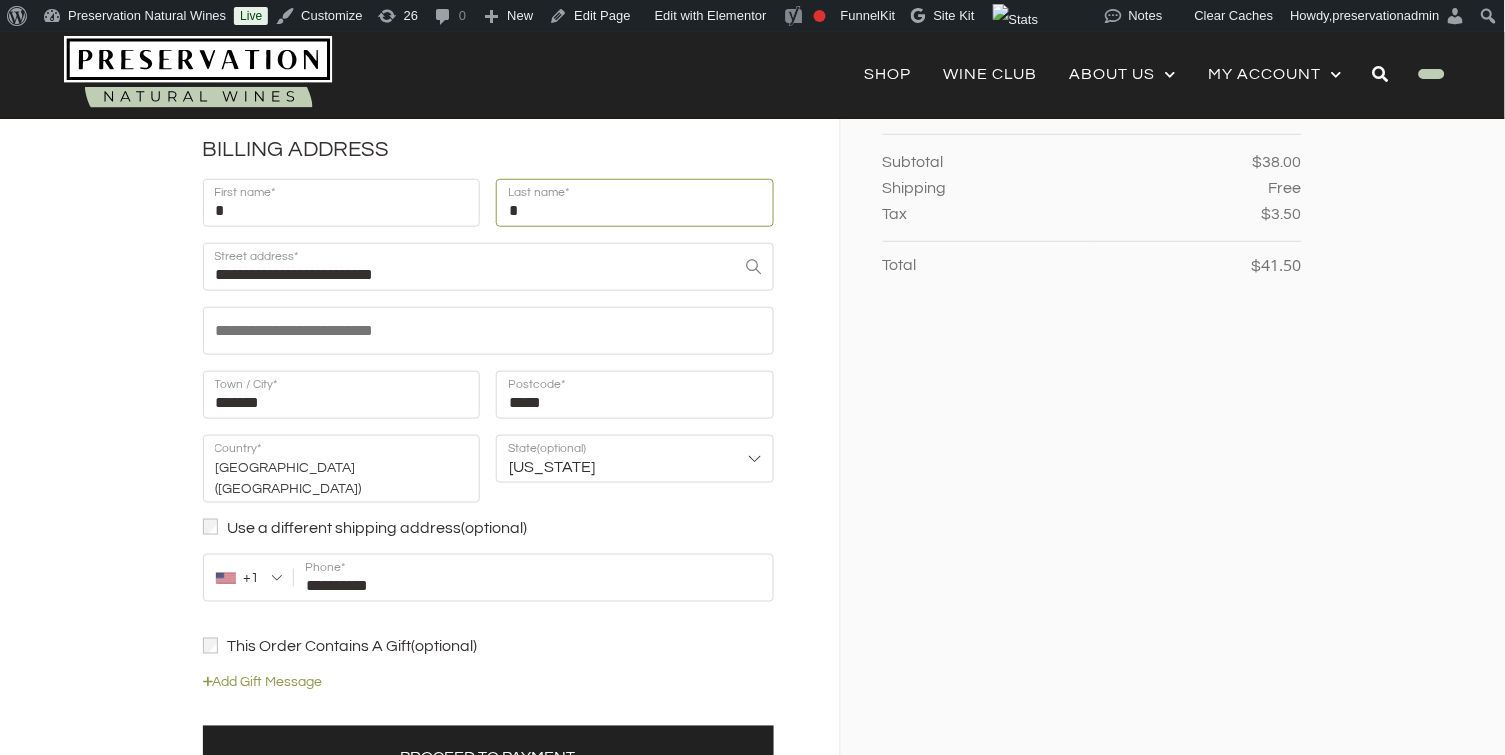 type on "*" 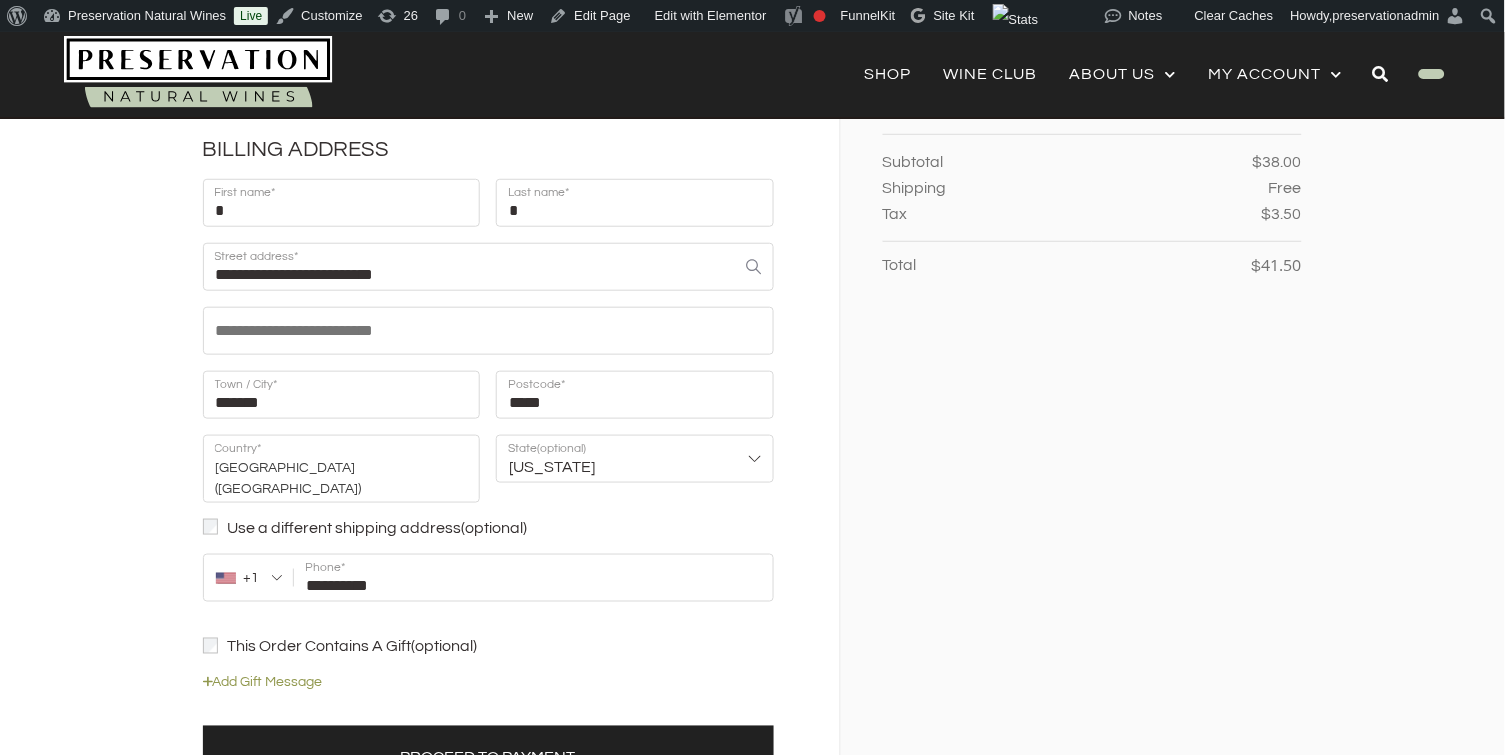 click on "Proceed to Payment" at bounding box center [488, 758] 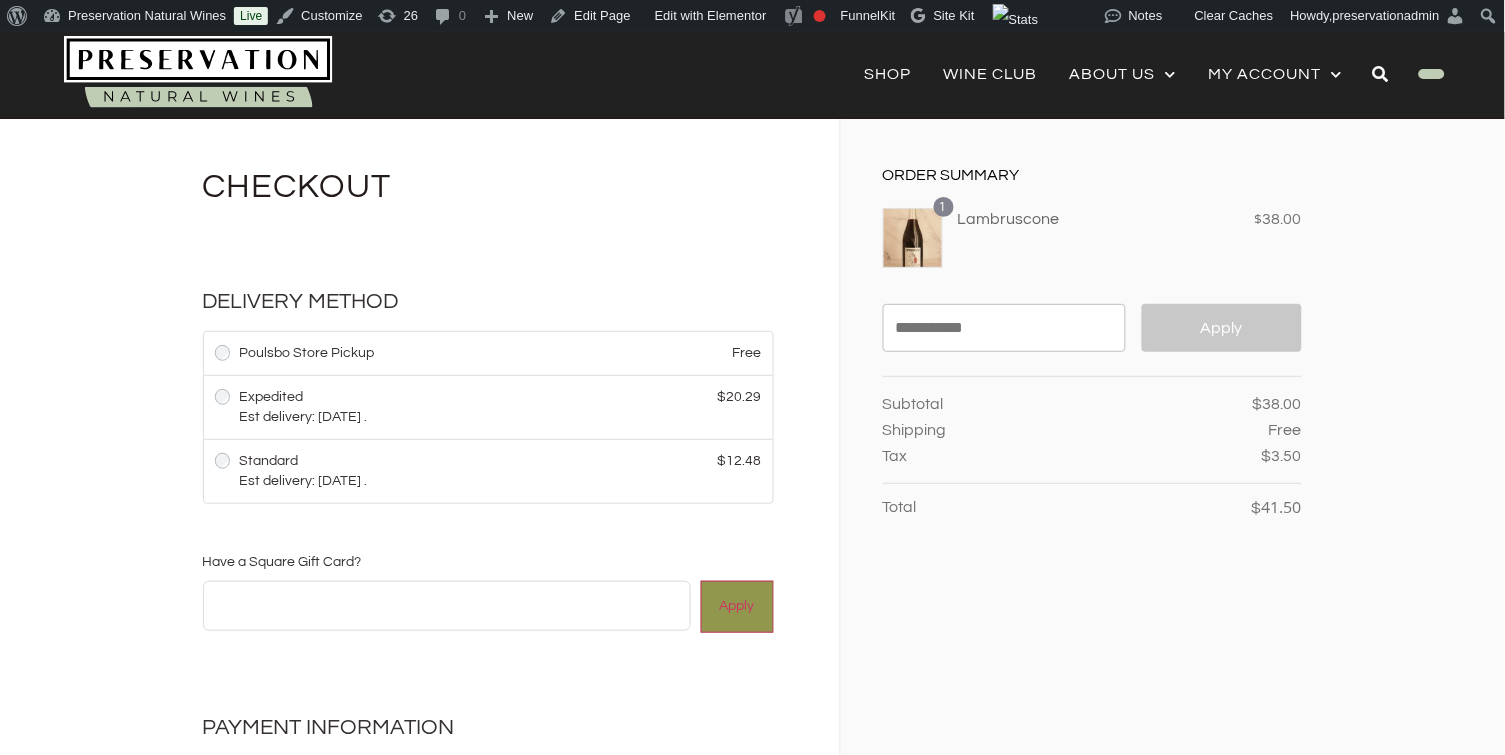 scroll, scrollTop: 0, scrollLeft: 0, axis: both 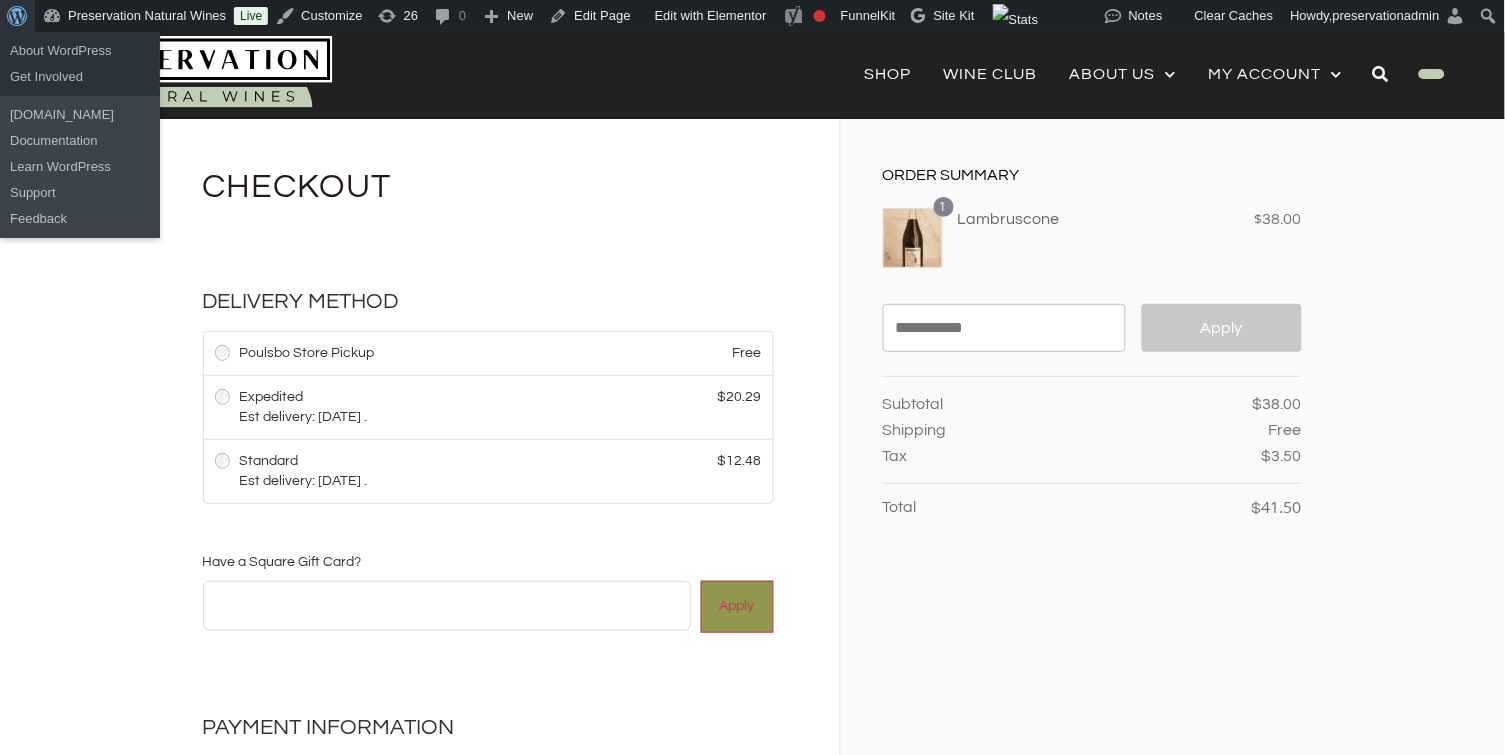 click at bounding box center (14, 14) 